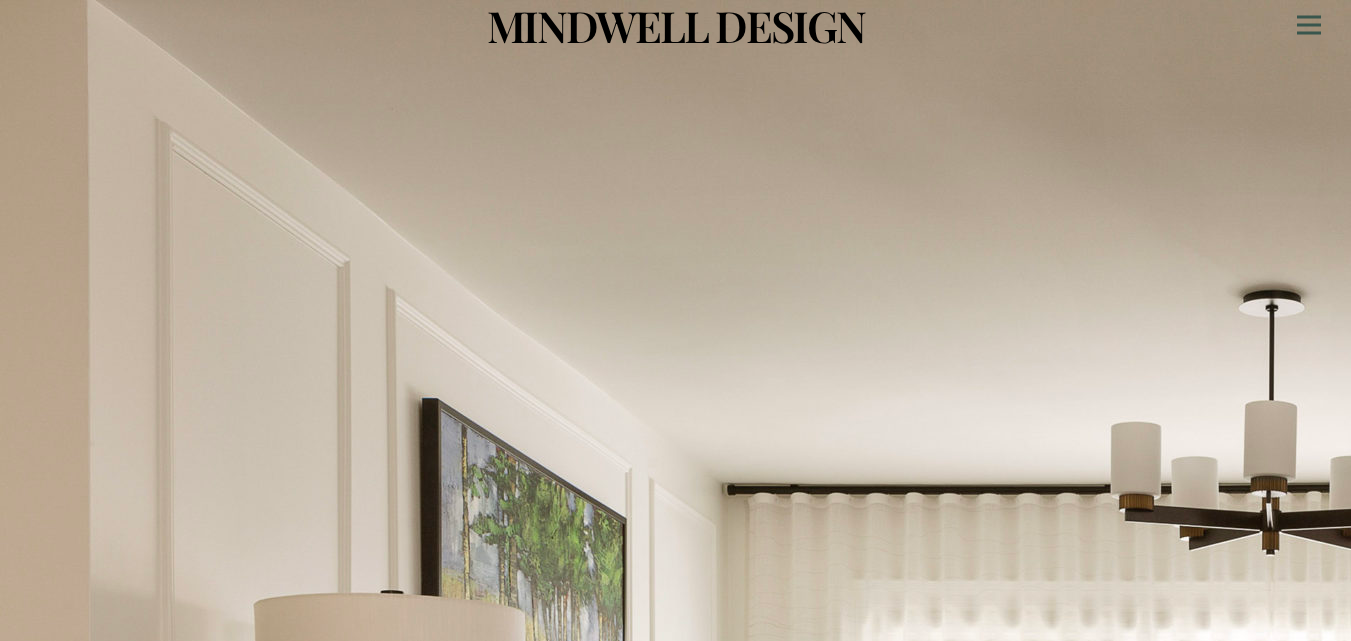 scroll, scrollTop: 0, scrollLeft: 0, axis: both 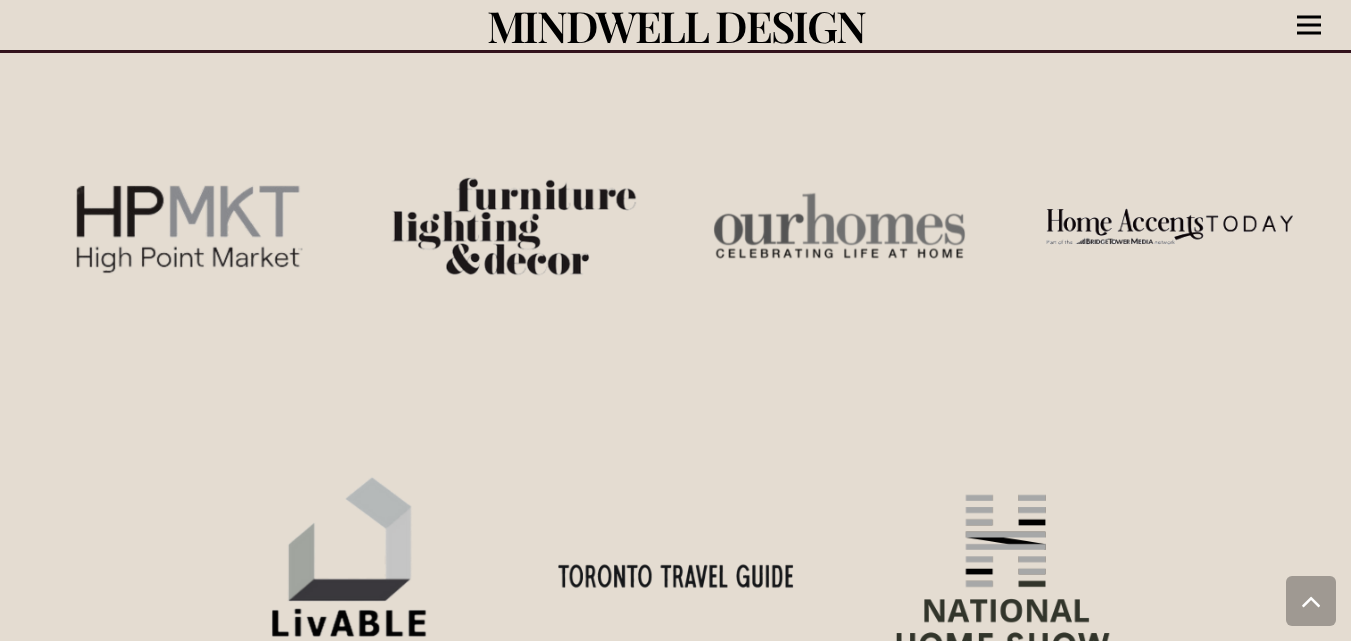 click at bounding box center (1309, 25) 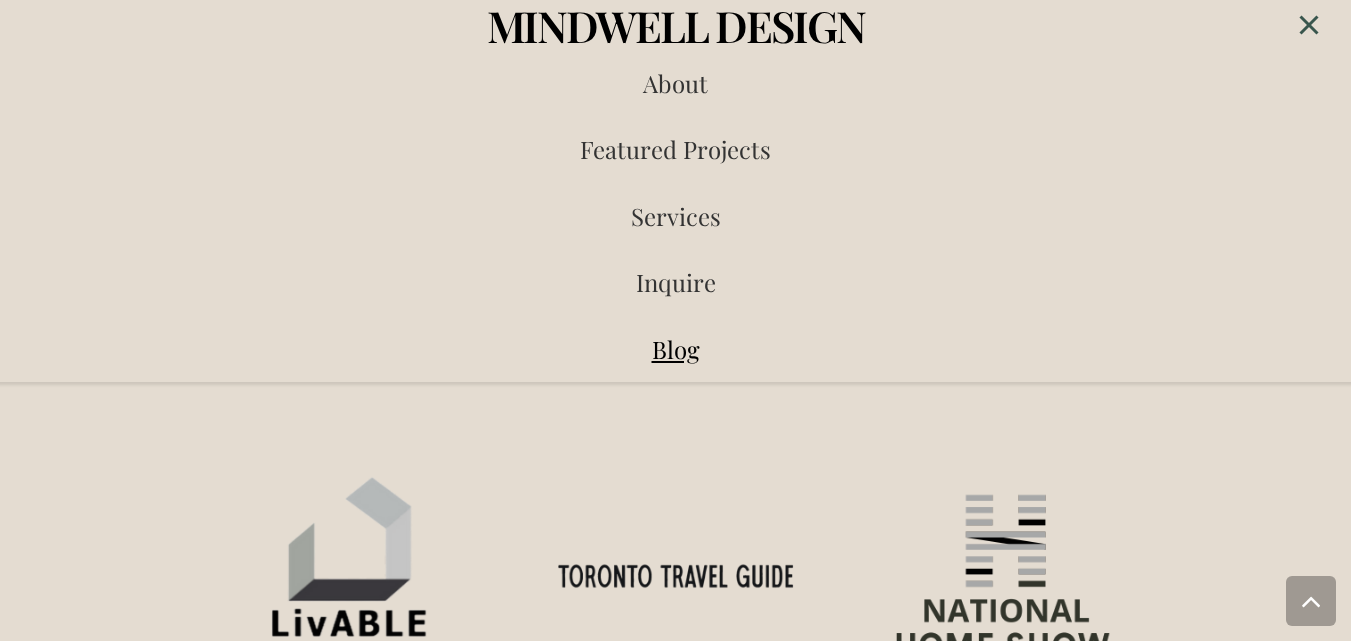 click on "Blog" at bounding box center [676, 349] 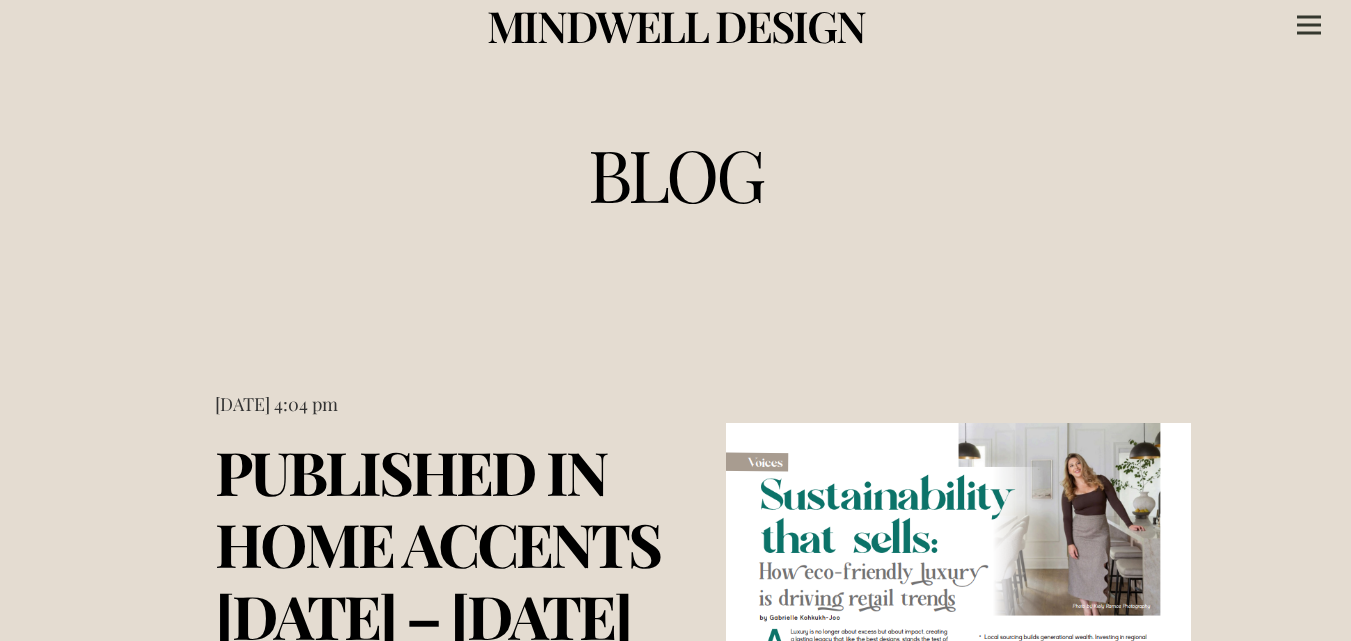 scroll, scrollTop: 0, scrollLeft: 0, axis: both 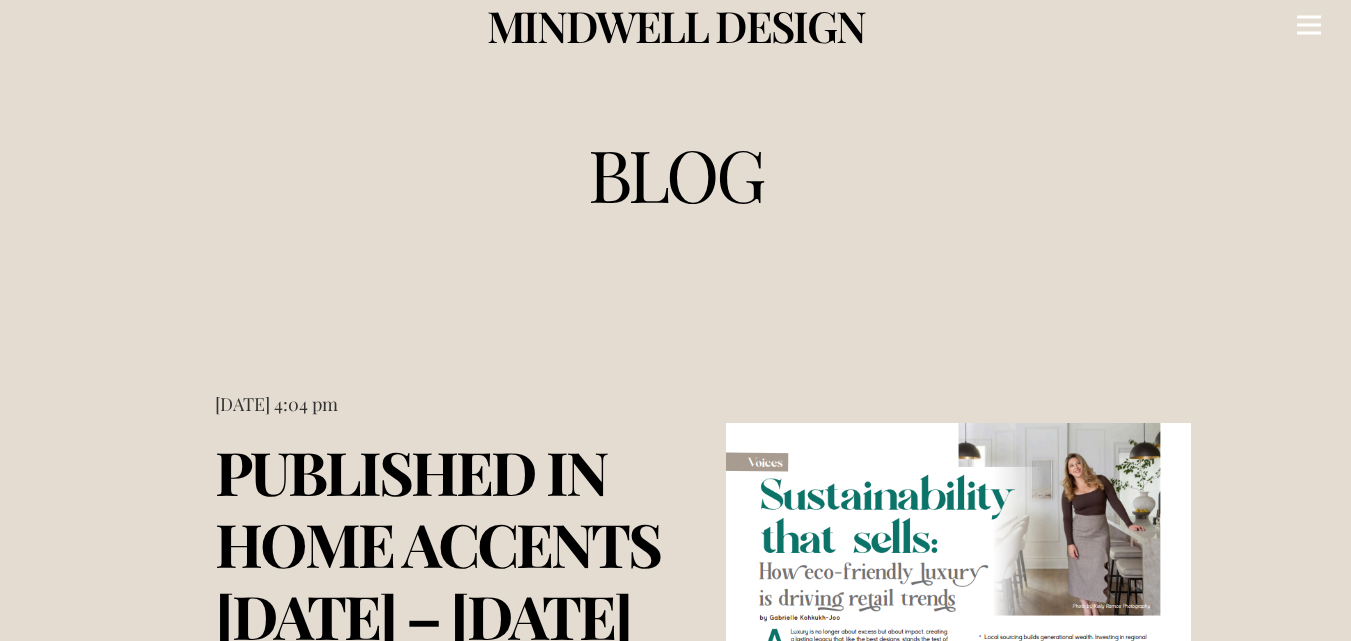 click at bounding box center [1309, 25] 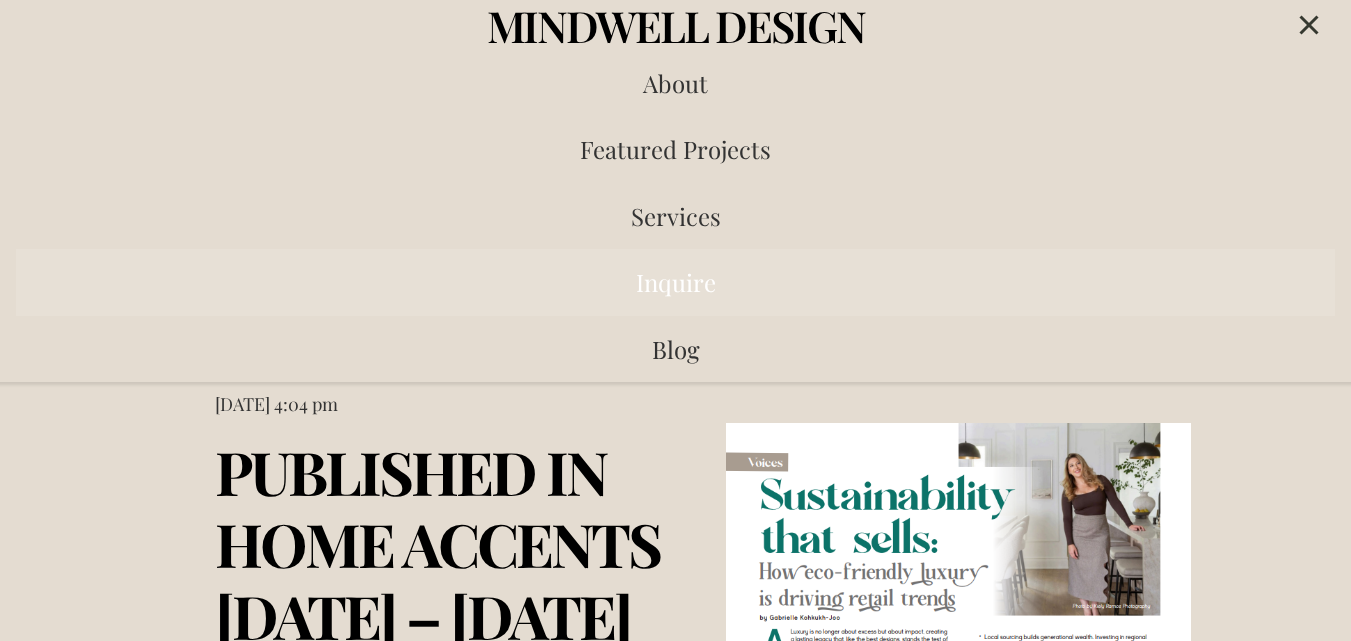 click on "Inquire" at bounding box center (675, 282) 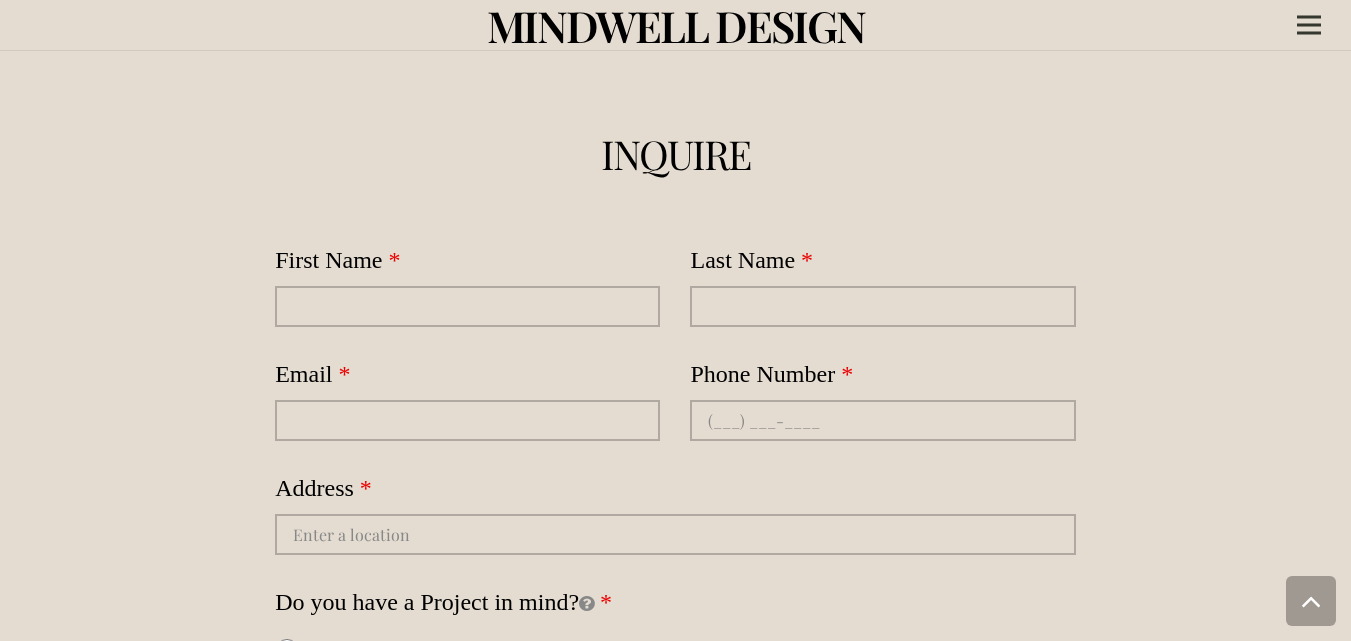 scroll, scrollTop: 661, scrollLeft: 0, axis: vertical 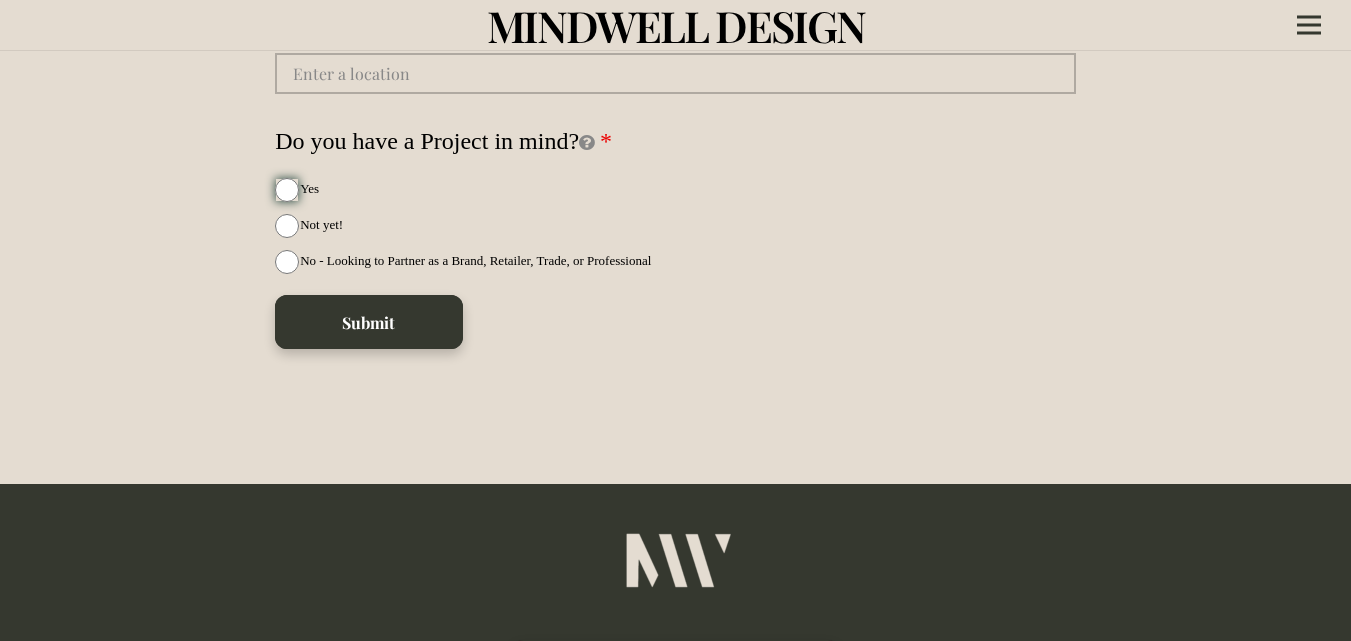 click on "Yes" at bounding box center [287, 190] 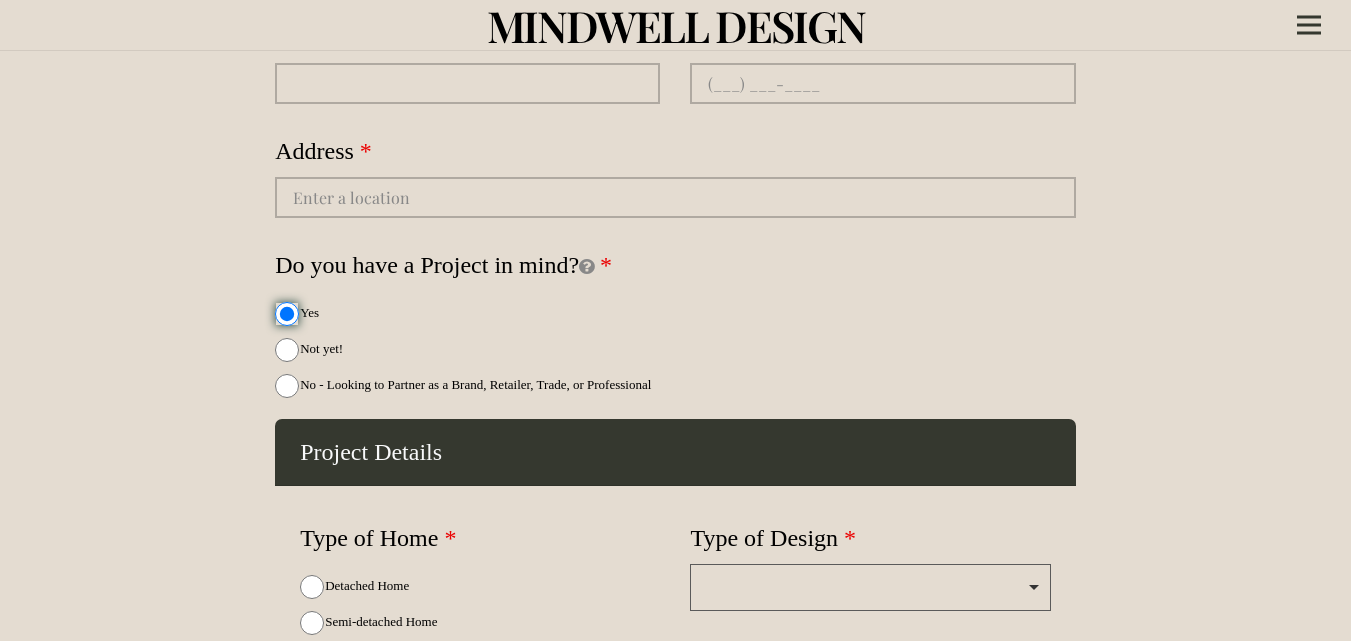 scroll, scrollTop: 161, scrollLeft: 0, axis: vertical 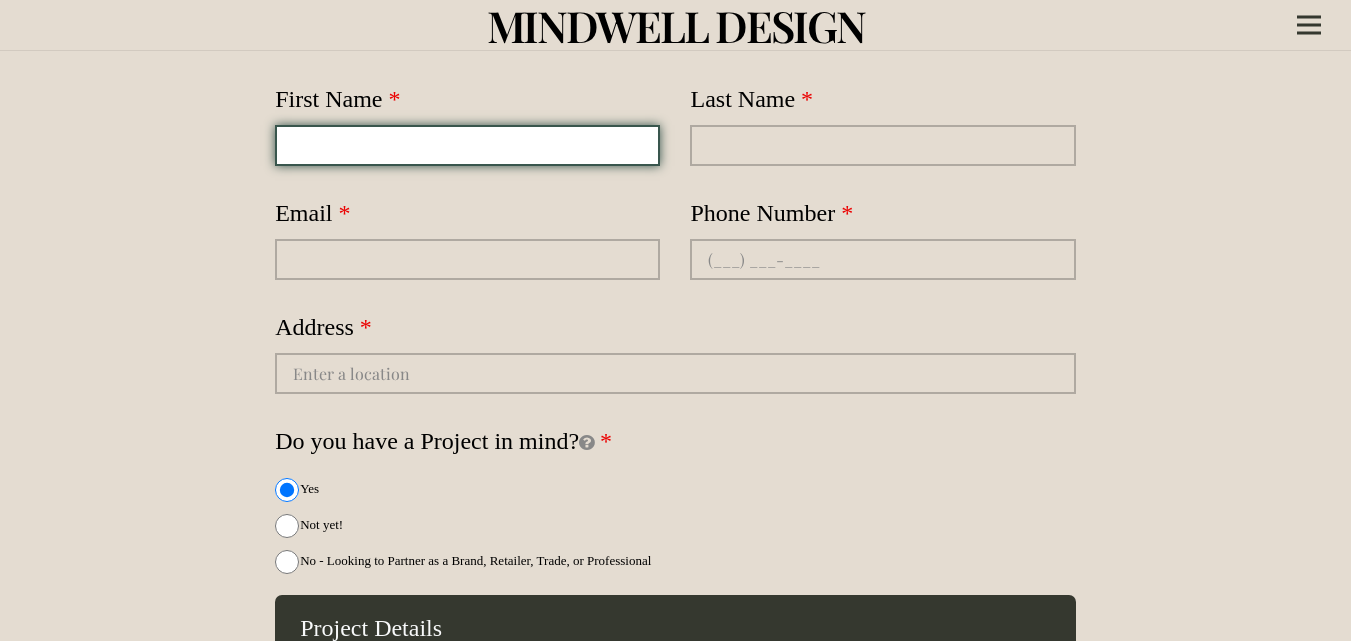 click on "First Name" at bounding box center [467, 145] 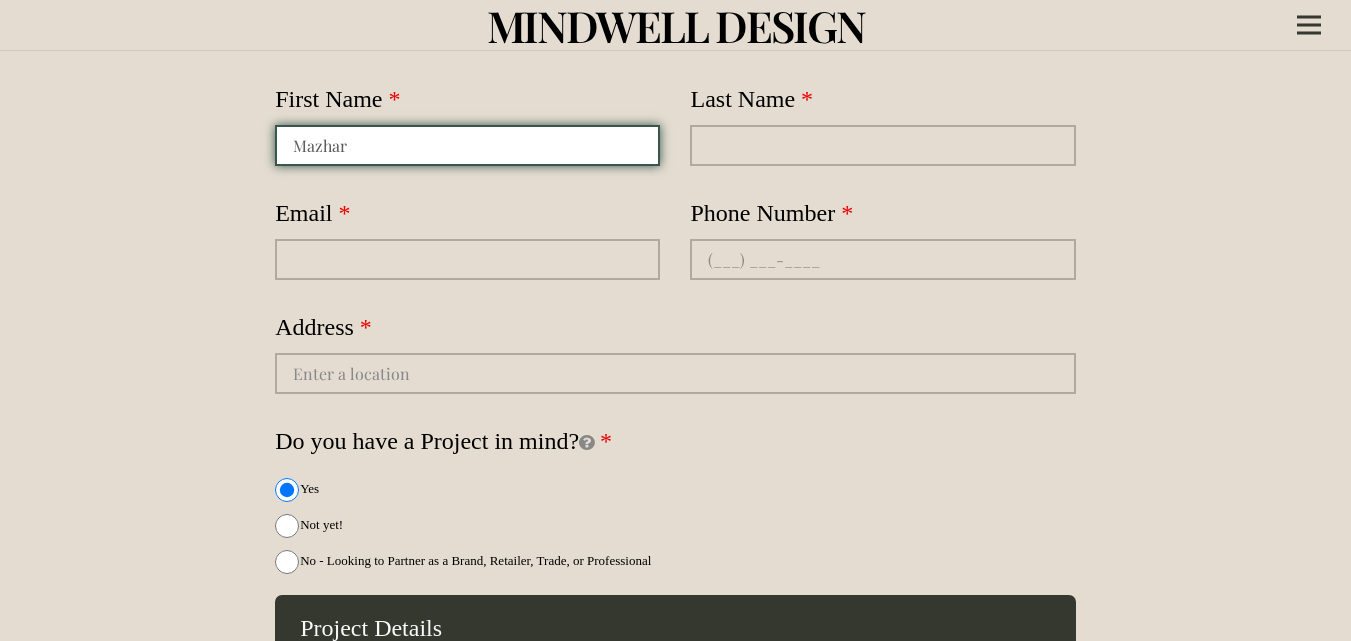 type on "Mazhar" 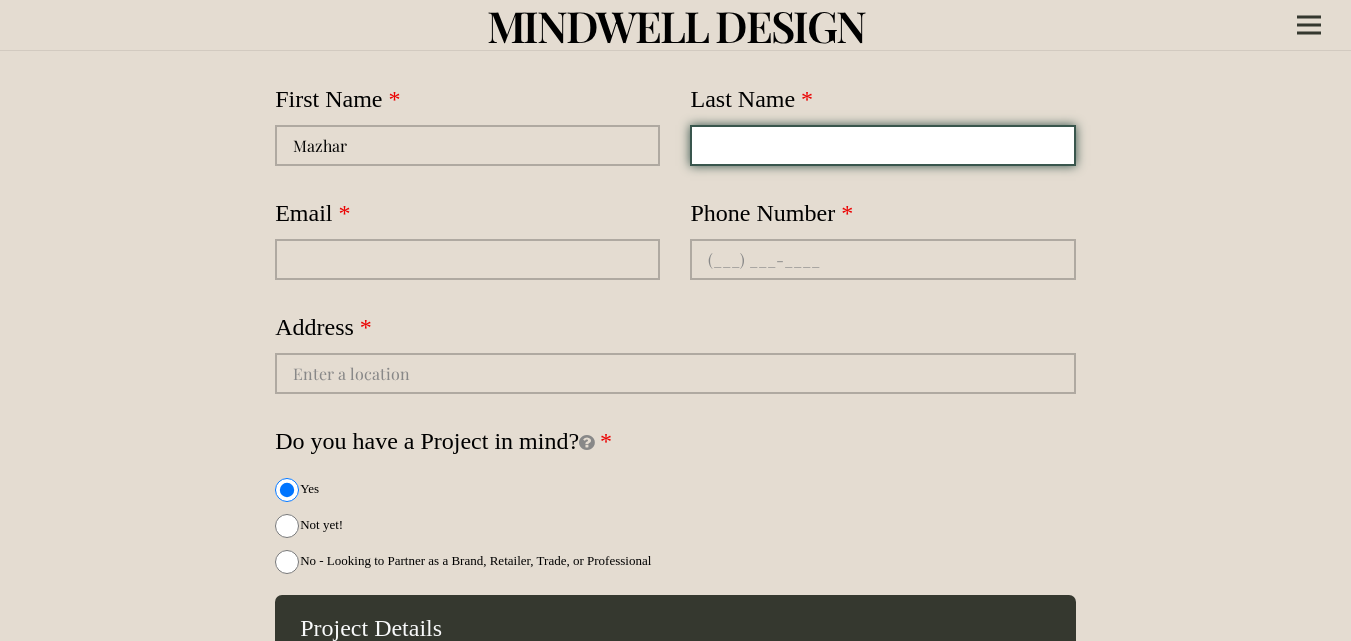 click on "Last Name" at bounding box center (882, 145) 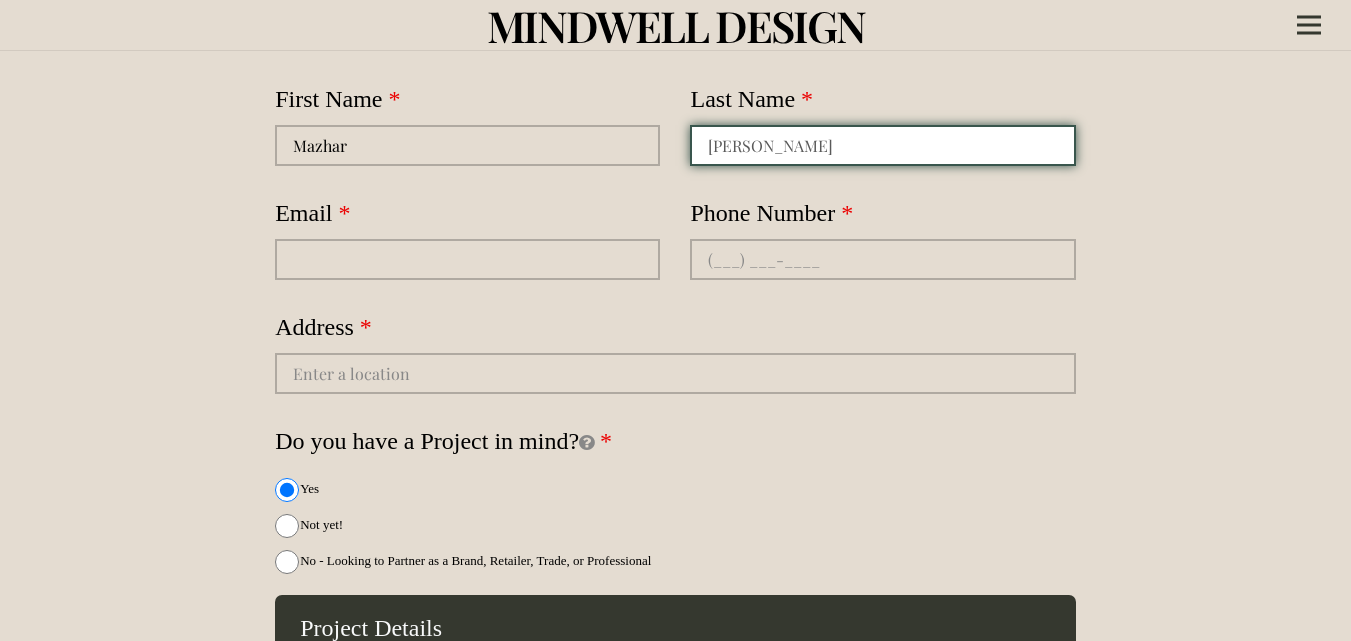scroll, scrollTop: 261, scrollLeft: 0, axis: vertical 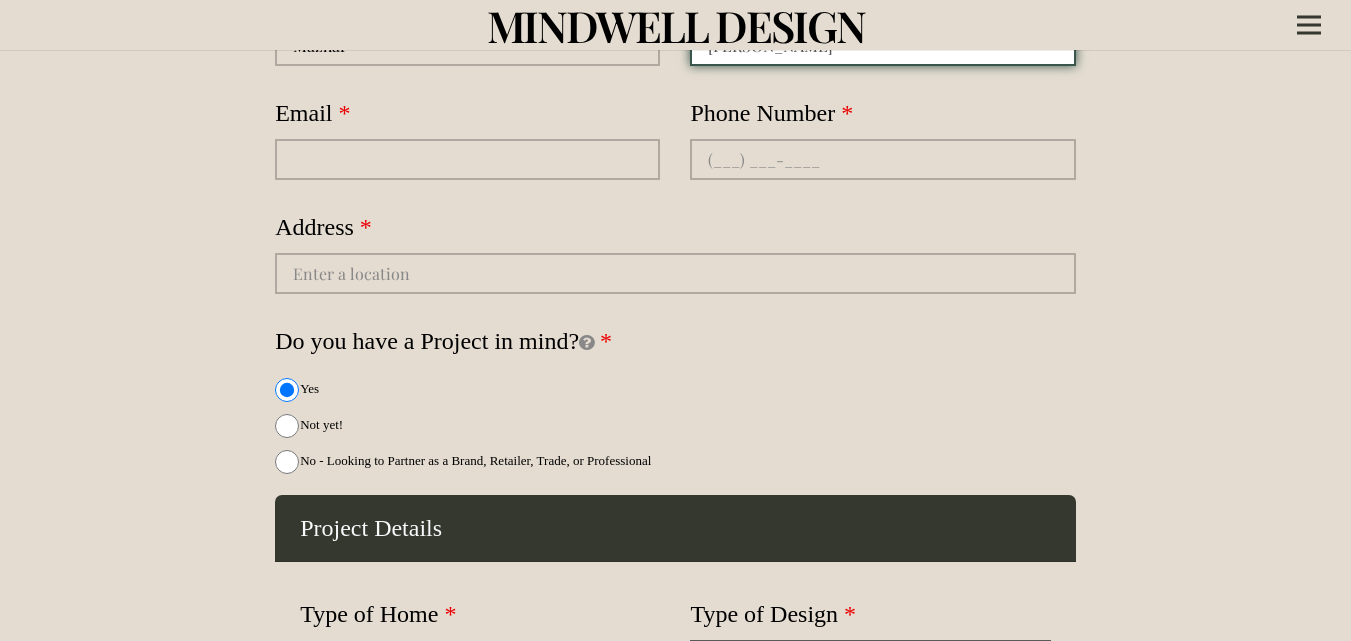 type on "Mustafa" 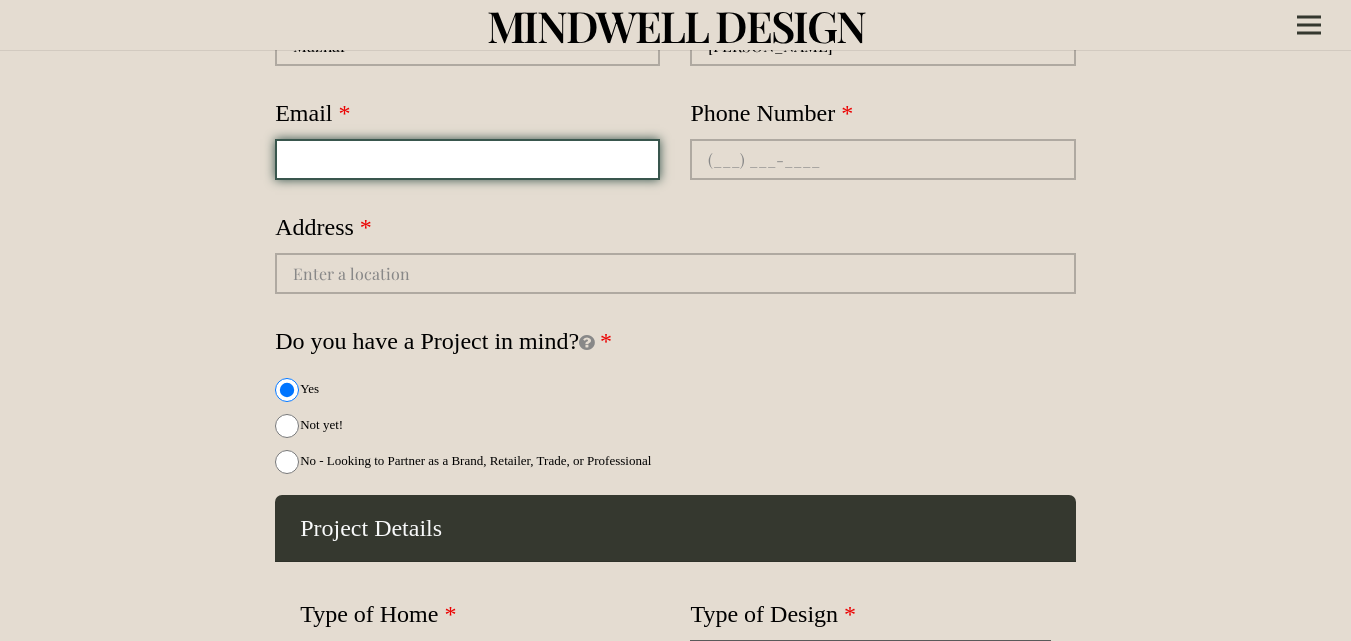click on "Email" at bounding box center [467, 159] 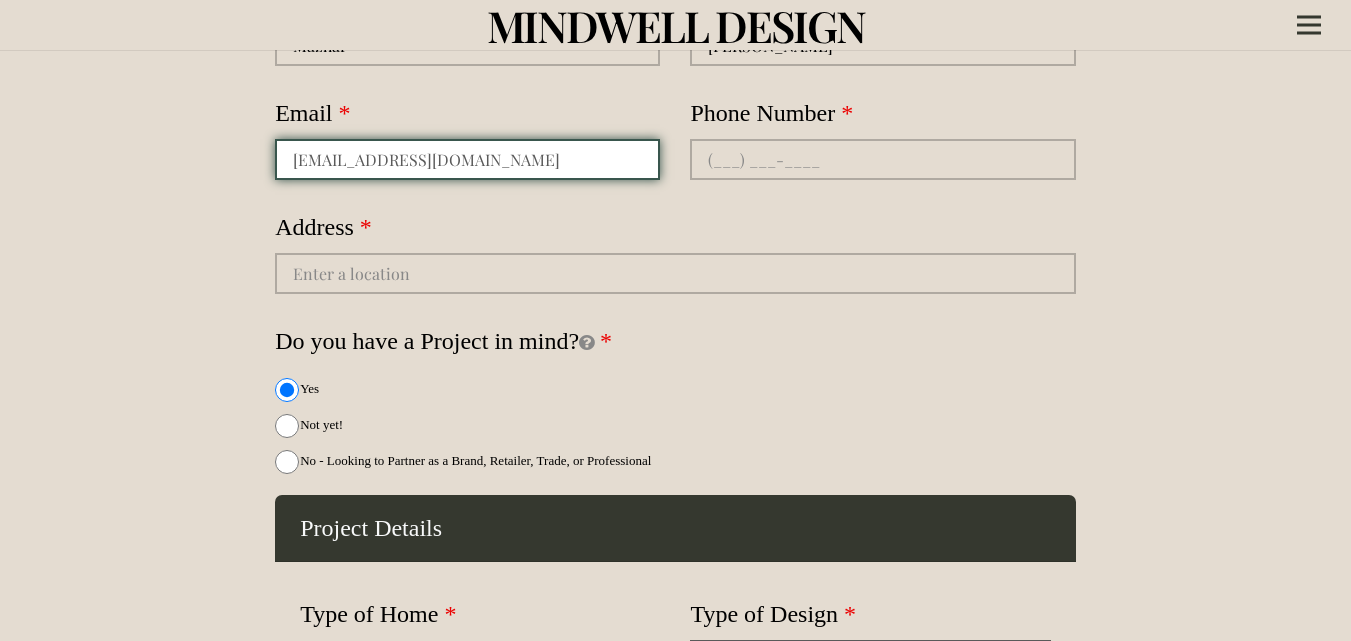 type on "info@provenmarketingsolutions.ca" 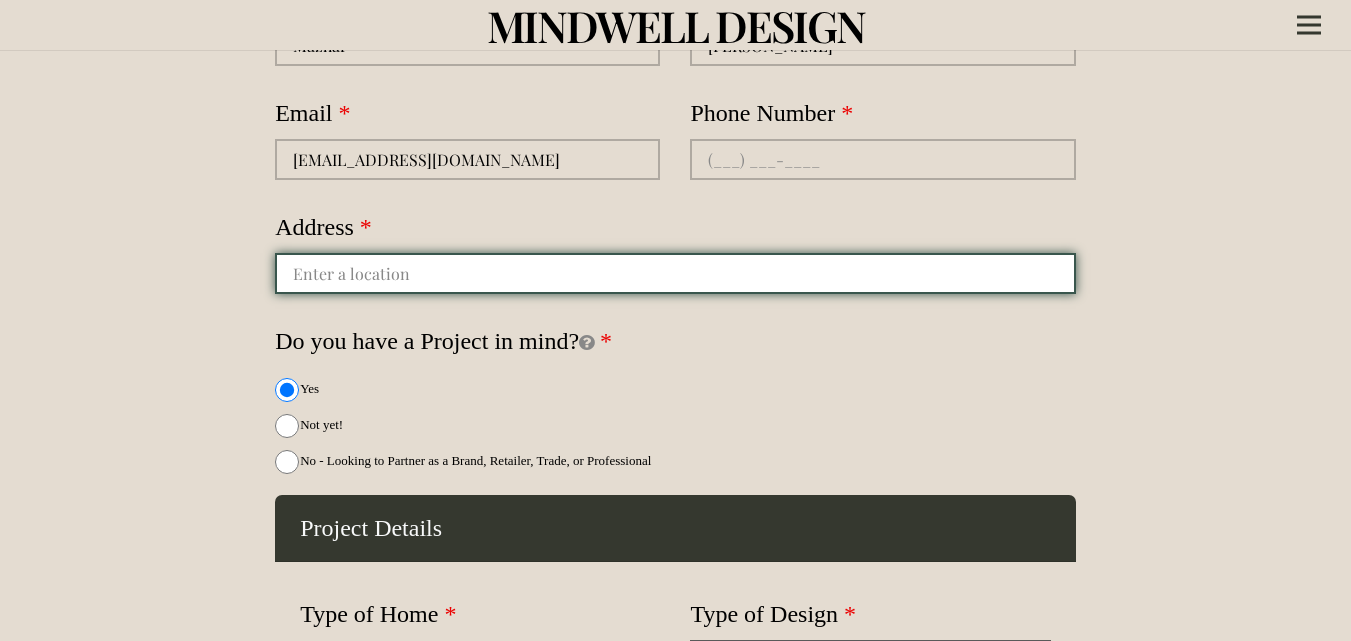 click at bounding box center (675, 273) 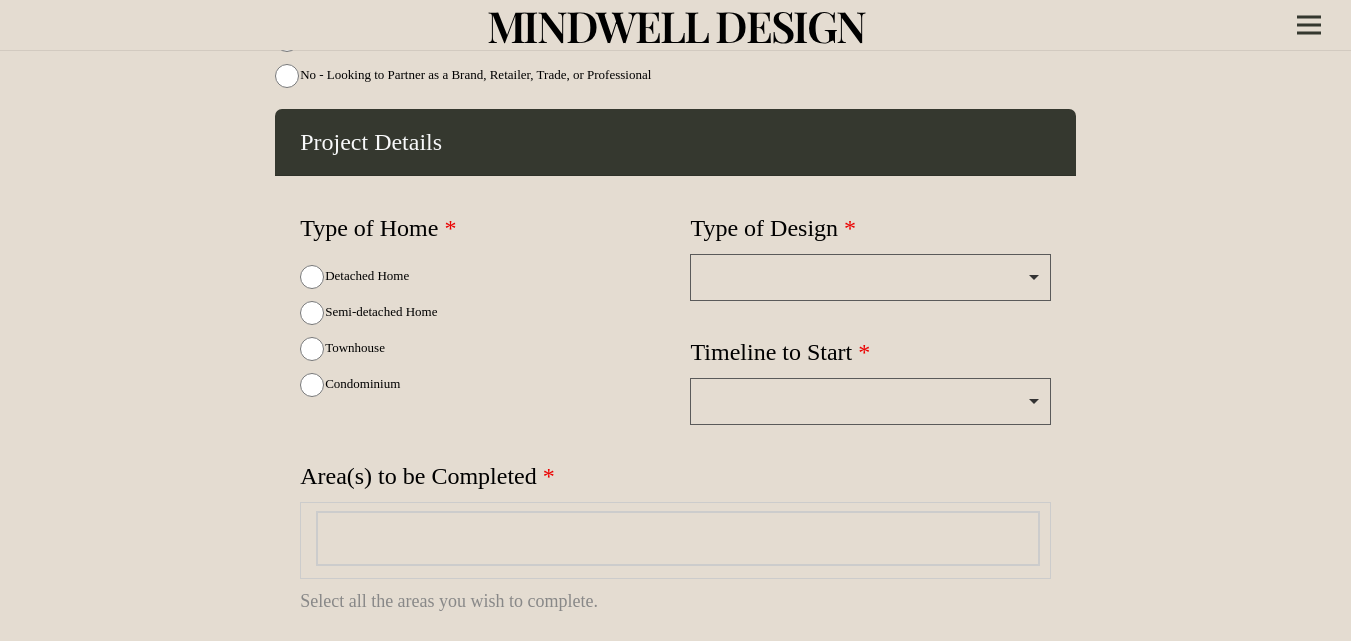 scroll, scrollTop: 661, scrollLeft: 0, axis: vertical 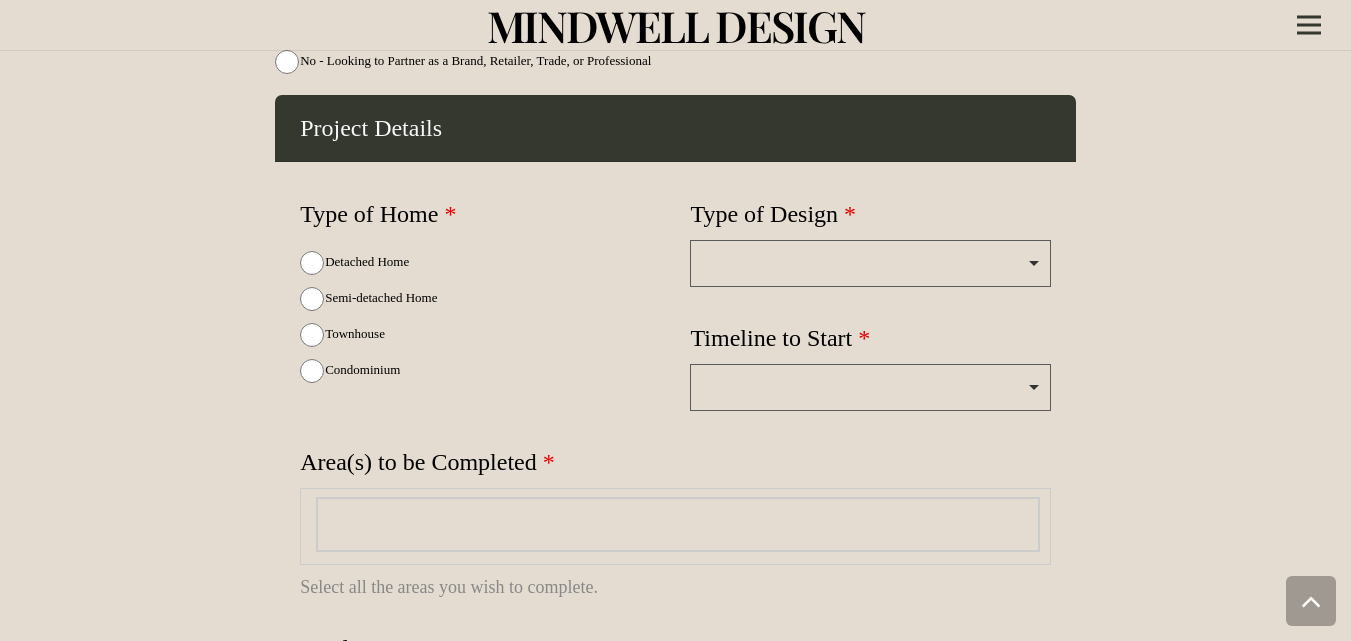 click at bounding box center [870, 263] 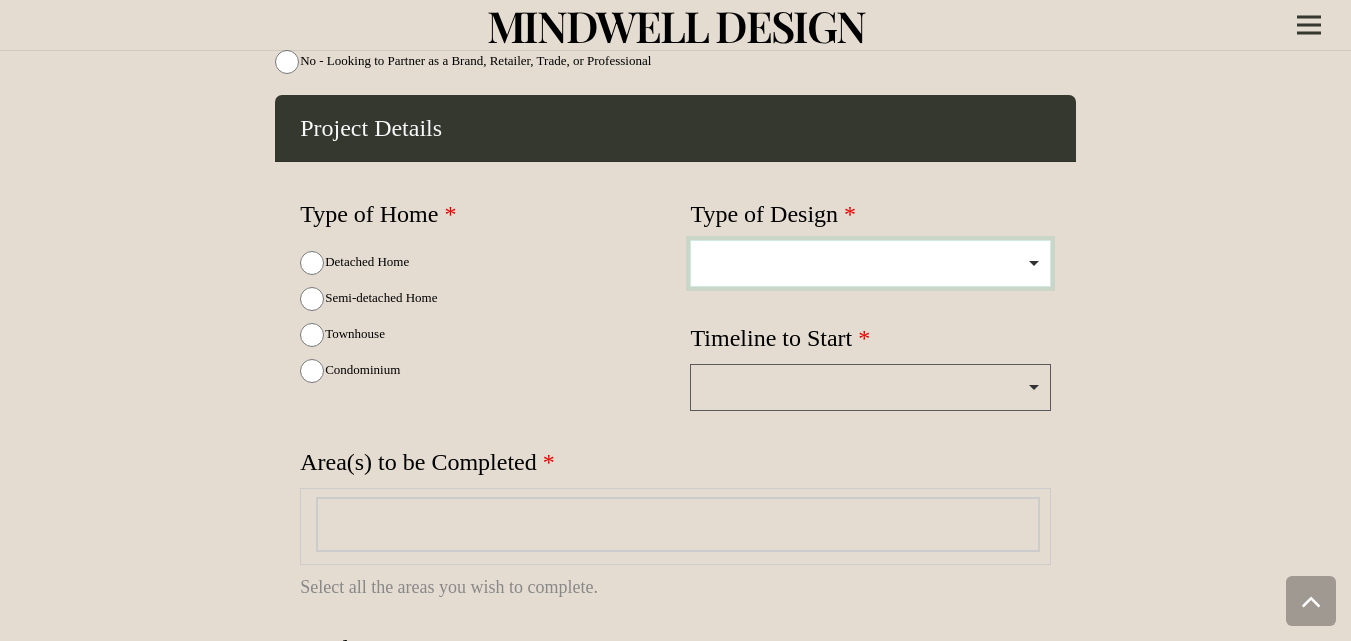 type 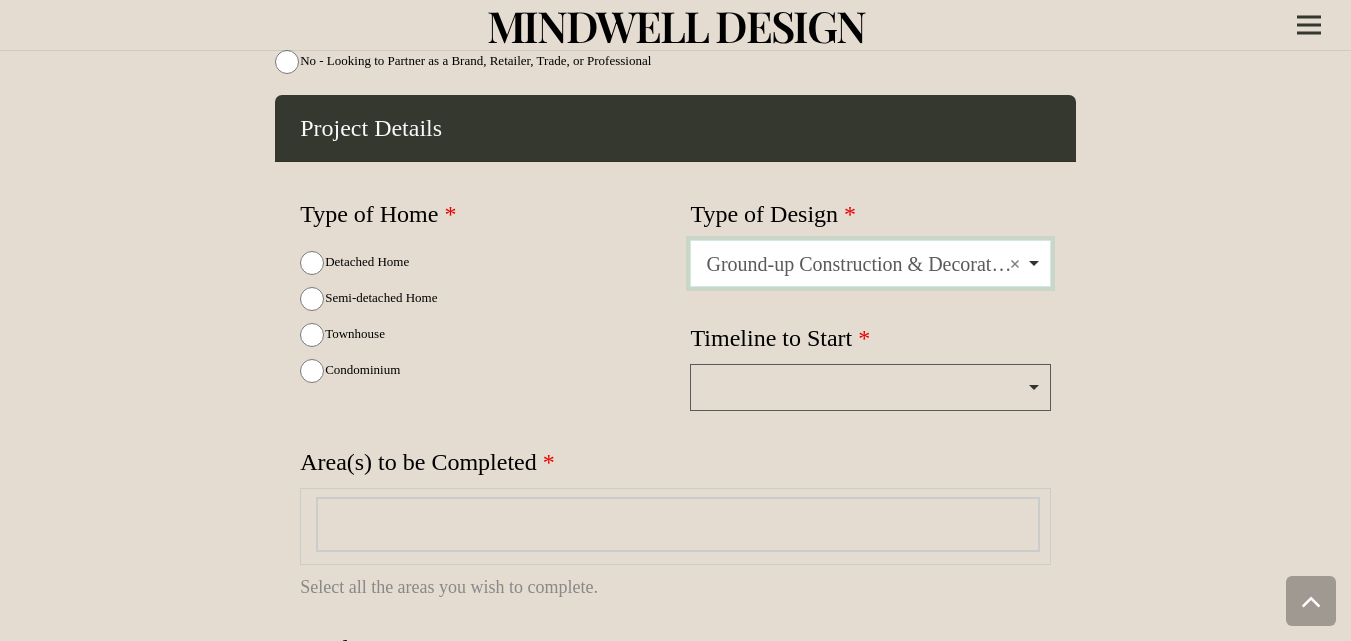 click at bounding box center (870, 387) 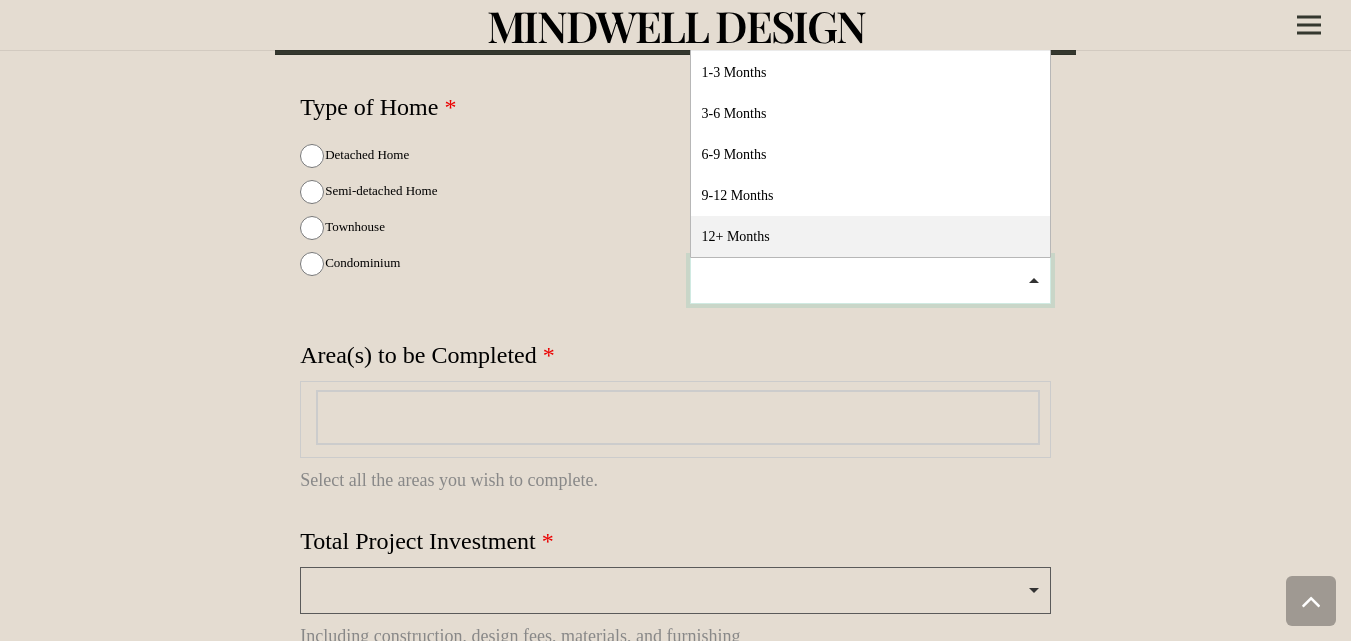 scroll, scrollTop: 761, scrollLeft: 0, axis: vertical 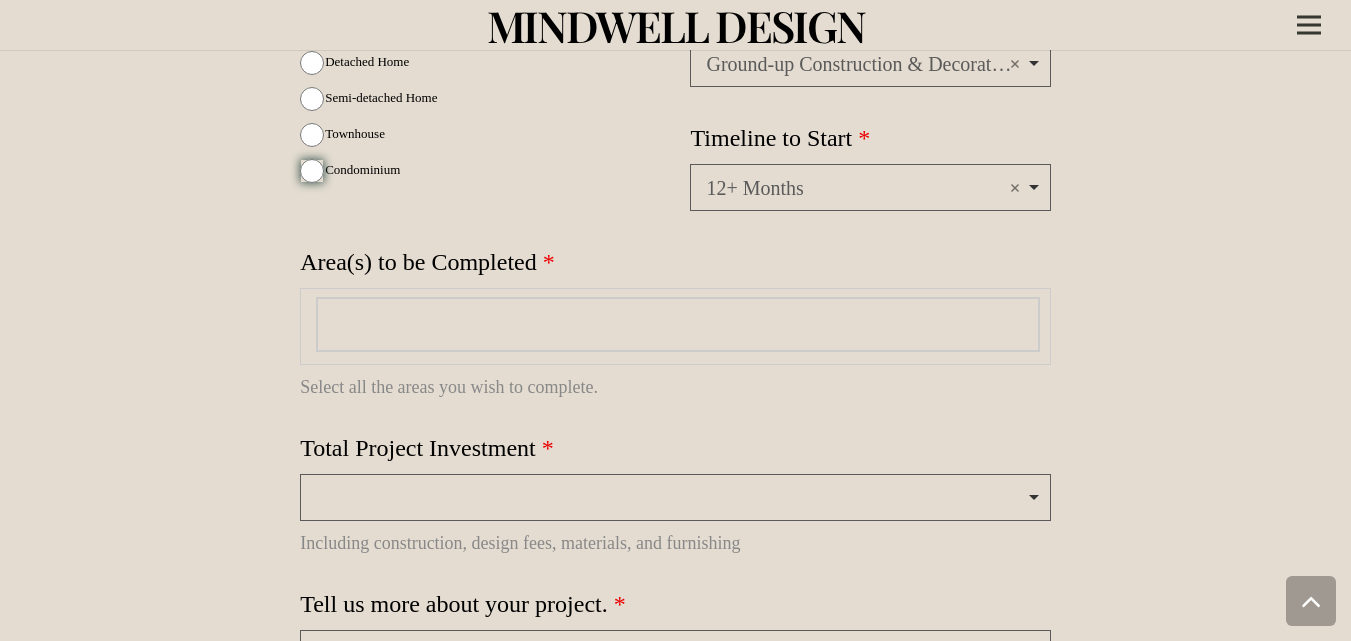 click on "Condominium" at bounding box center [312, 171] 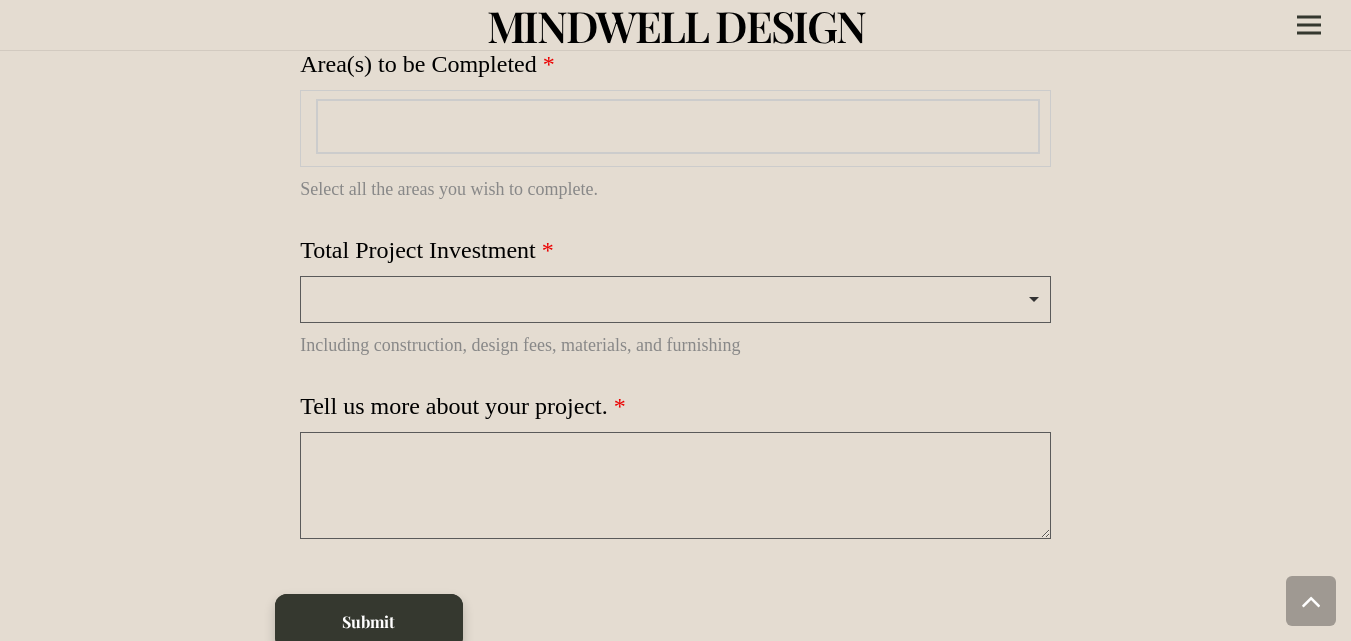 scroll, scrollTop: 1061, scrollLeft: 0, axis: vertical 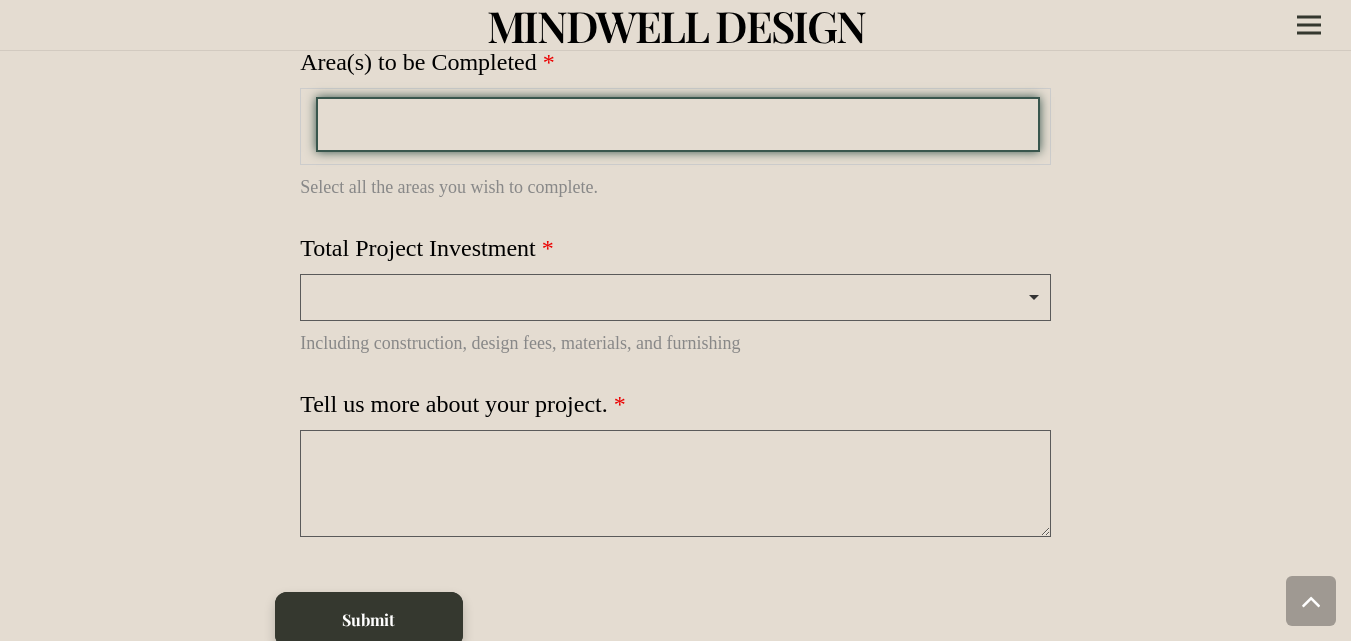 click at bounding box center [678, 124] 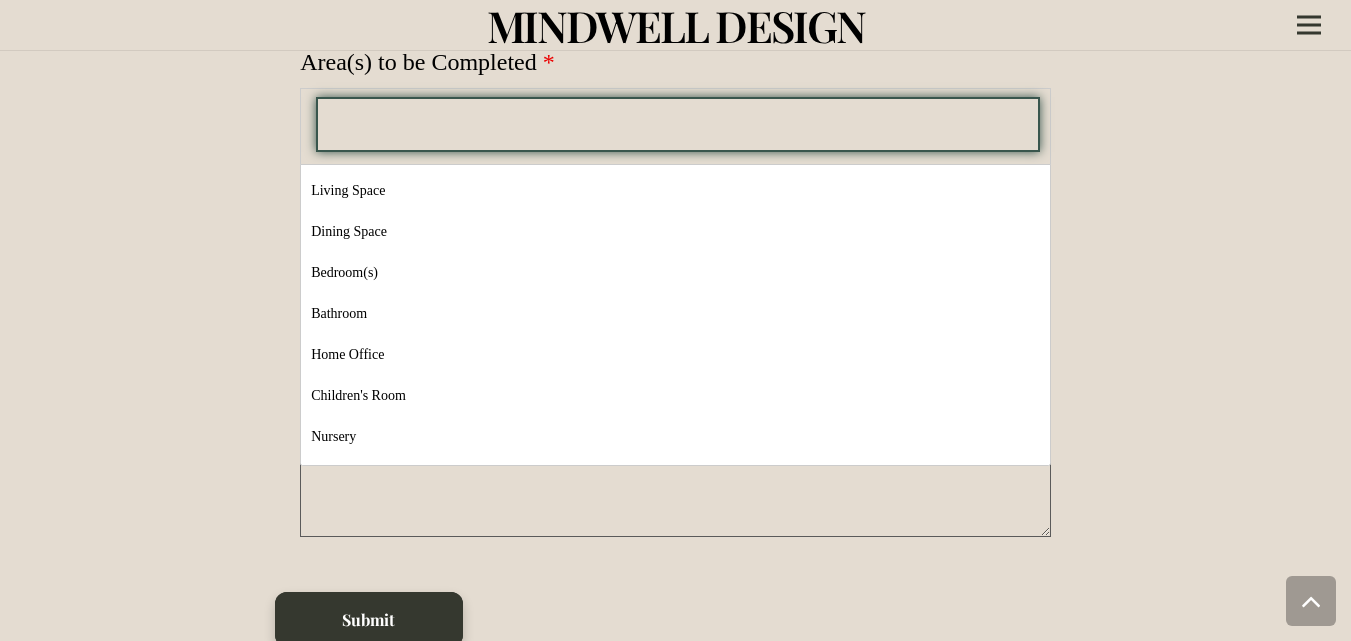 scroll, scrollTop: 274, scrollLeft: 0, axis: vertical 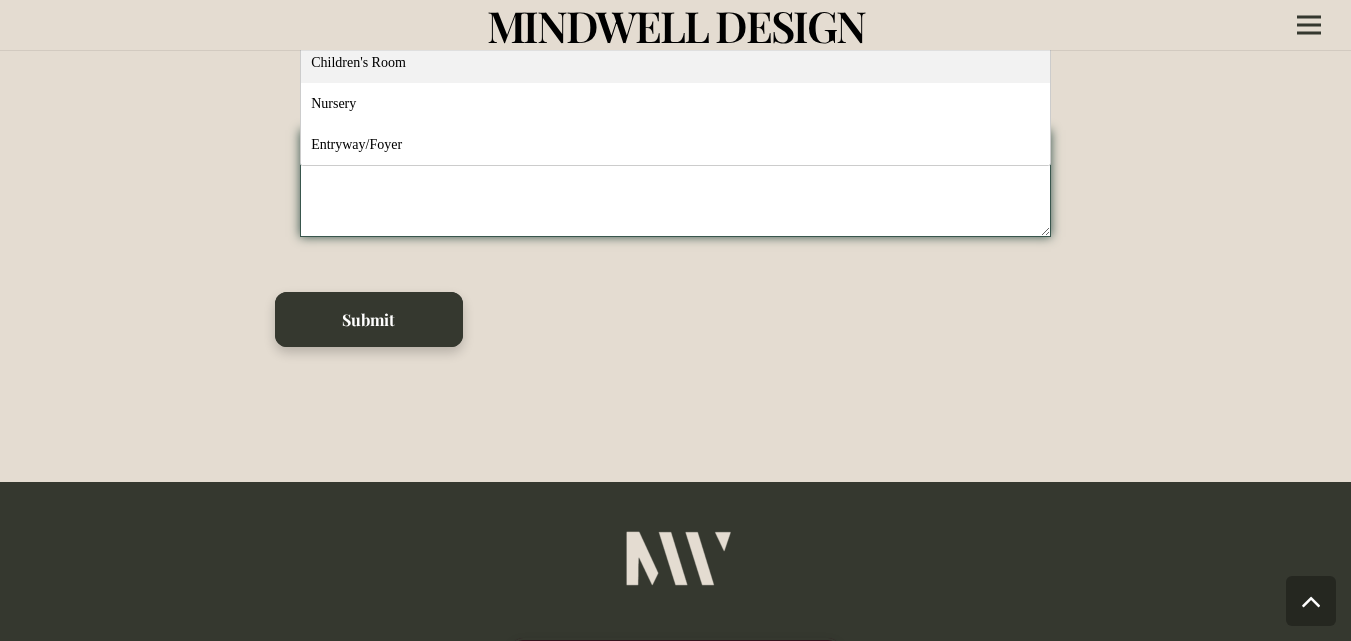 click on "Tell us more about your project." at bounding box center (675, 183) 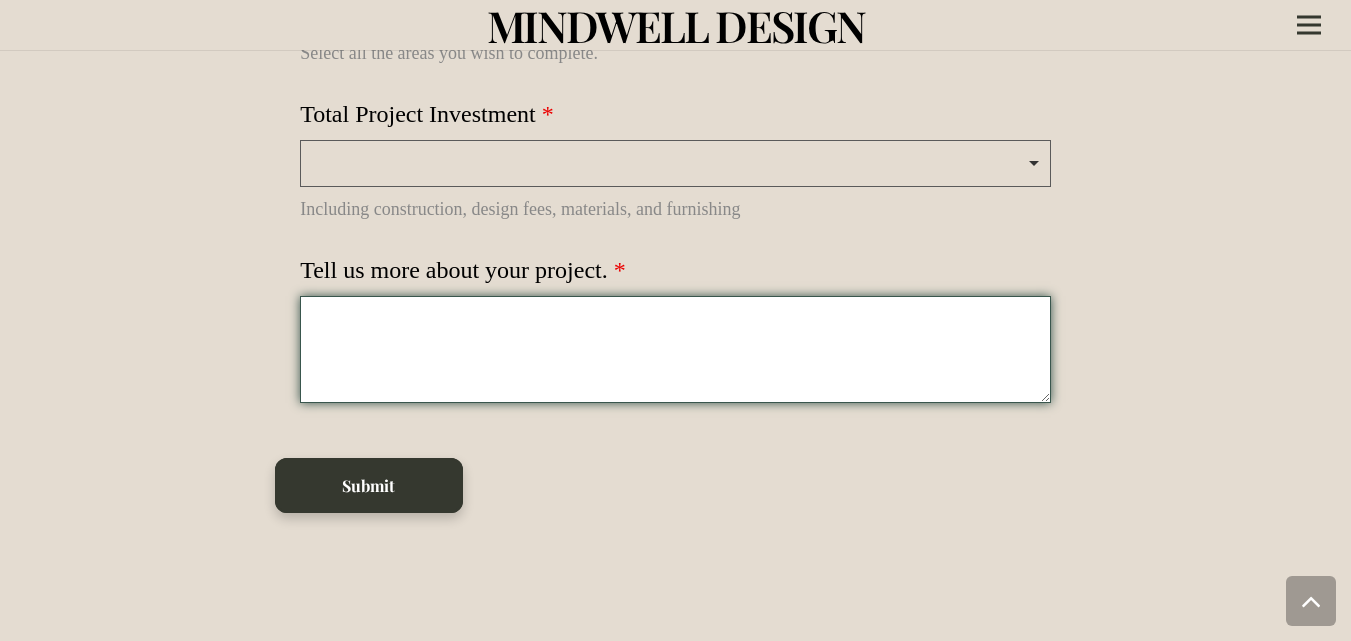 scroll, scrollTop: 1161, scrollLeft: 0, axis: vertical 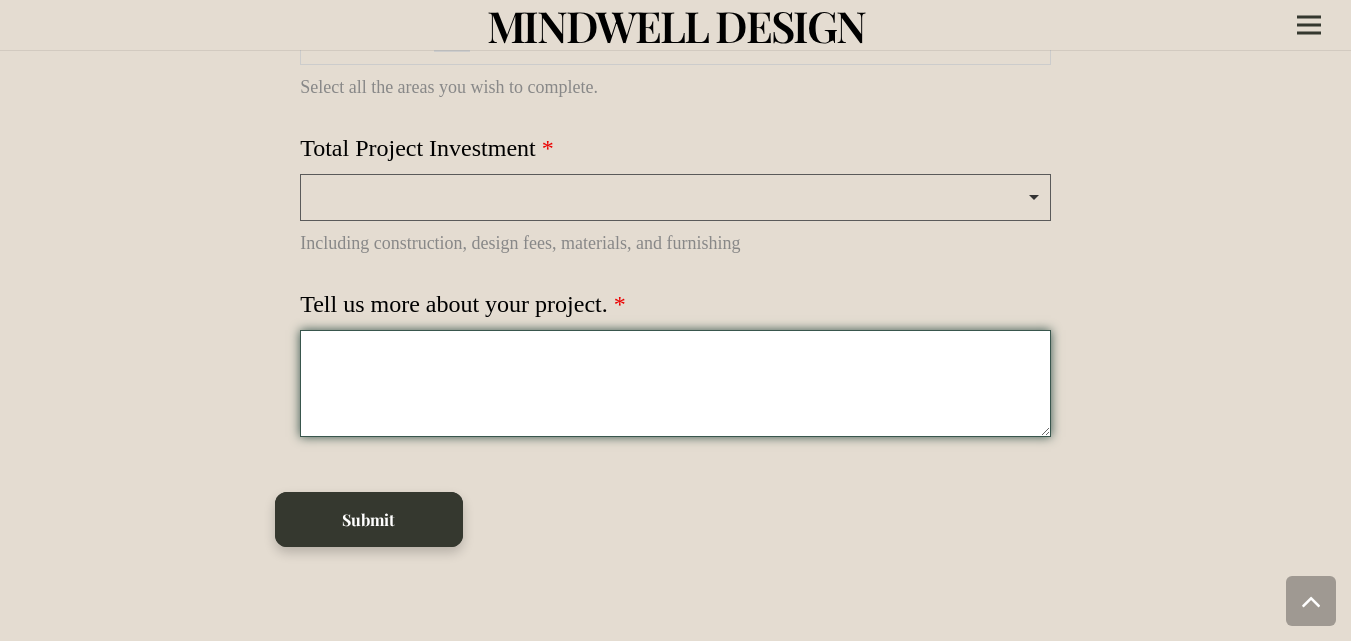 click at bounding box center (675, 197) 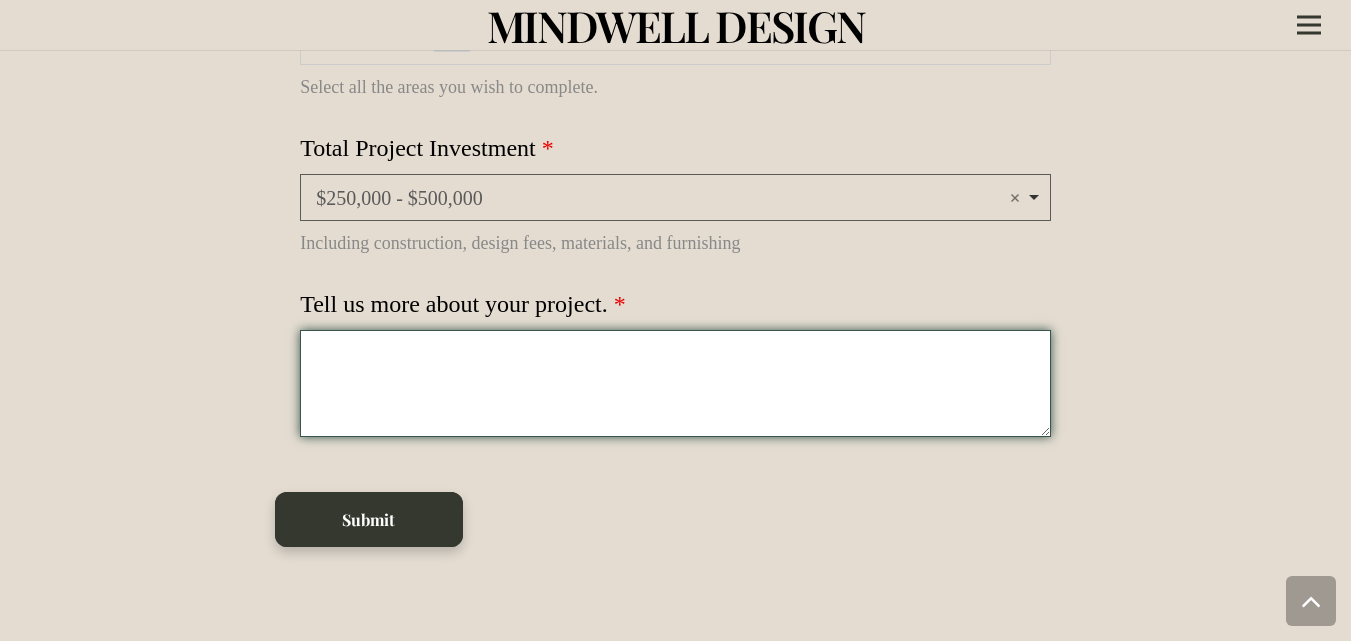 click on "Tell us more about your project." at bounding box center (675, 383) 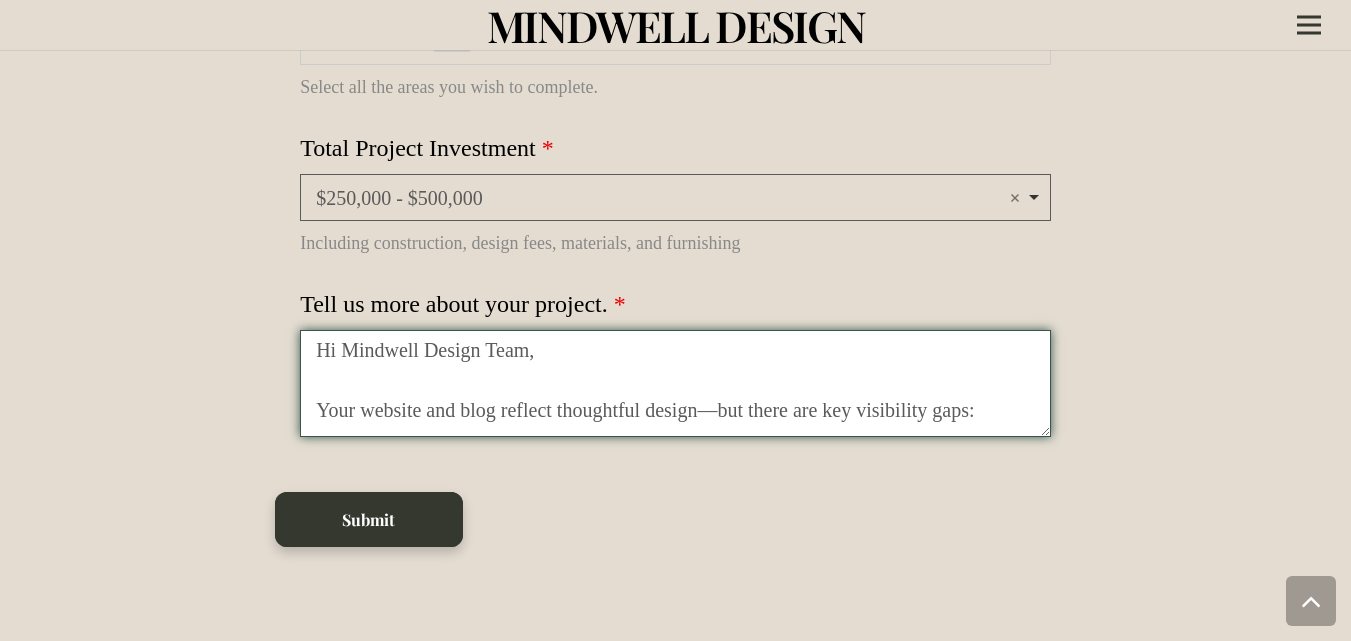 scroll, scrollTop: 0, scrollLeft: 0, axis: both 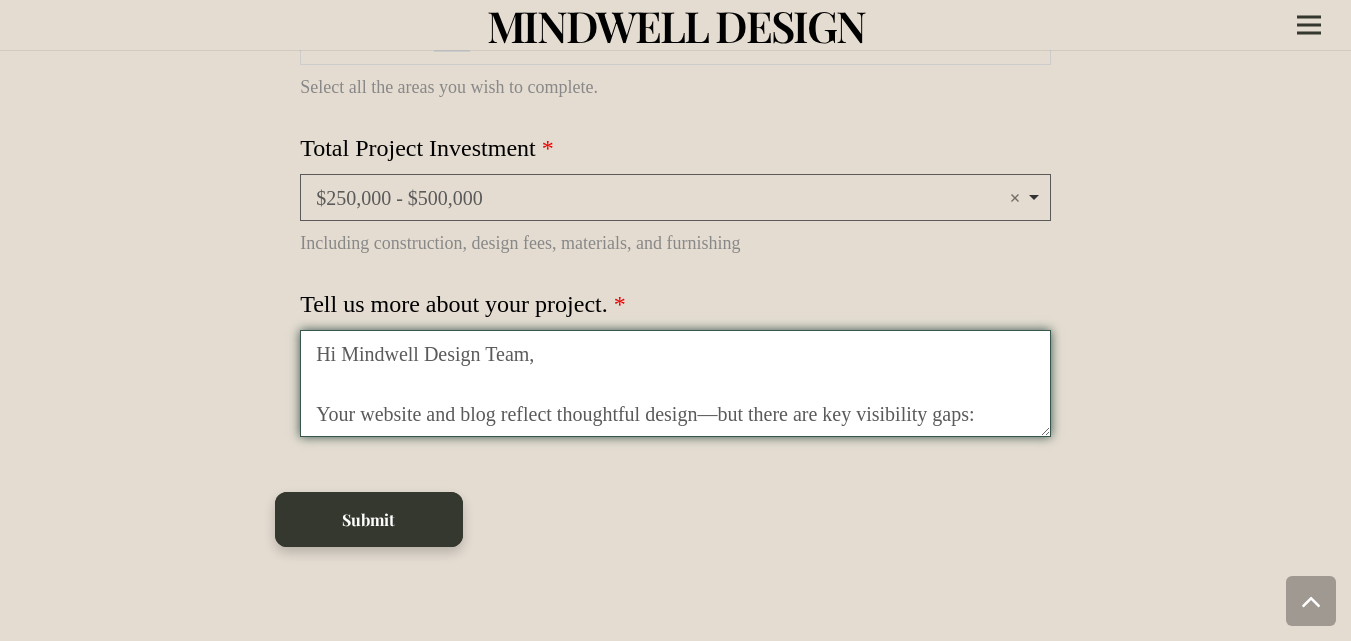 click on "Hi Mindwell Design Team,
Your website and blog reflect thoughtful design—but there are key visibility gaps:
Blog isn’t consistently updated—limiting SEO value and thought leadership
No social media presence to drive engagement or build trust with new clients
At Proven Marketing Solutions, we help interior design firms turn static sites into active digital ecosystems—with smart content, reactivated blog strategy, and social presence setup.
Can we book a 15-minute call this week to discuss options?
Best regards,
Mazhar Mustafa
provenmarketingsolutions.ca
📧 info@provenmarketingsolutions.ca" at bounding box center [675, 383] 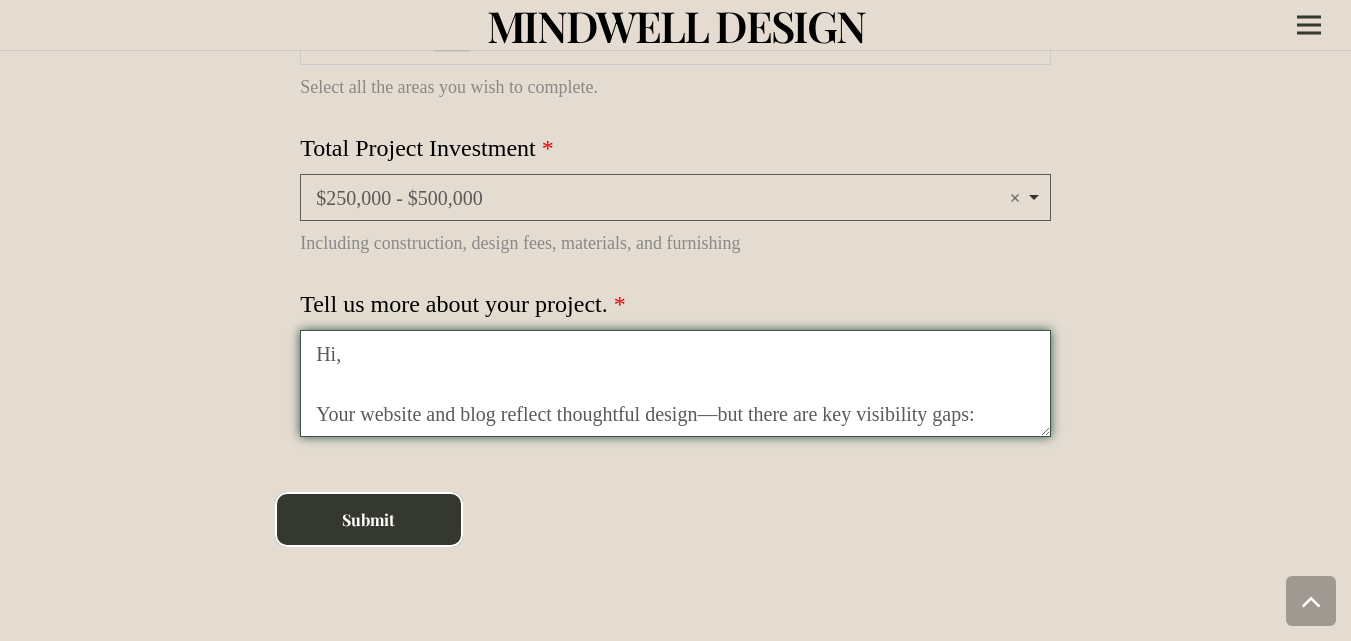 type on "Hi,
Your website and blog reflect thoughtful design—but there are key visibility gaps:
Blog isn’t consistently updated—limiting SEO value and thought leadership
No social media presence to drive engagement or build trust with new clients
At Proven Marketing Solutions, we help interior design firms turn static sites into active digital ecosystems—with smart content, reactivated blog strategy, and social presence setup.
Can we book a 15-minute call this week to discuss options?
Best regards,
Mazhar Mustafa
provenmarketingsolutions.ca
📧 info@provenmarketingsolutions.ca" 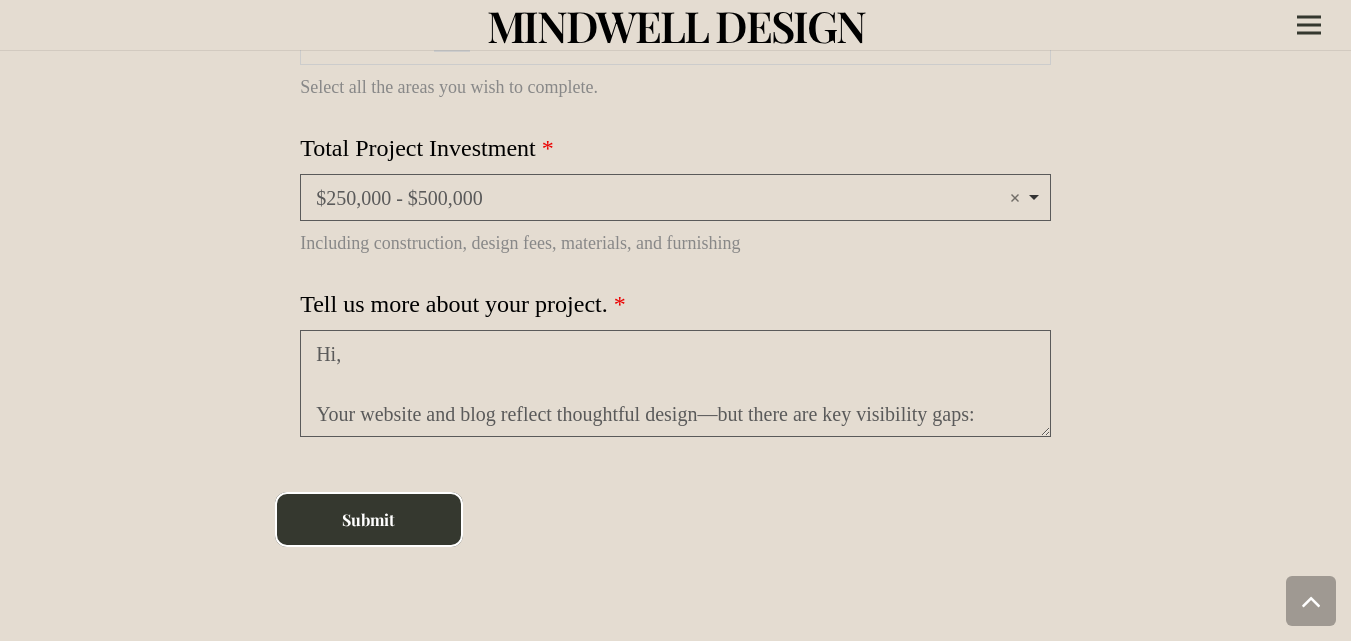 click on "Submit" at bounding box center (368, 519) 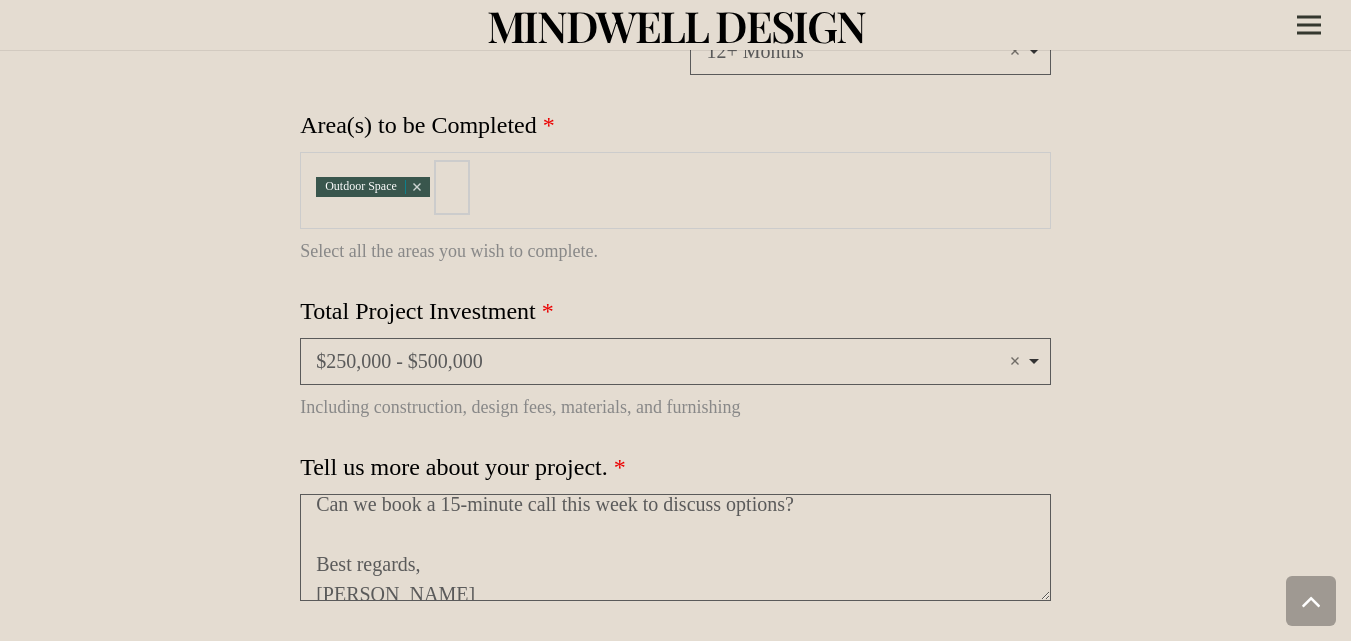 scroll, scrollTop: 450, scrollLeft: 0, axis: vertical 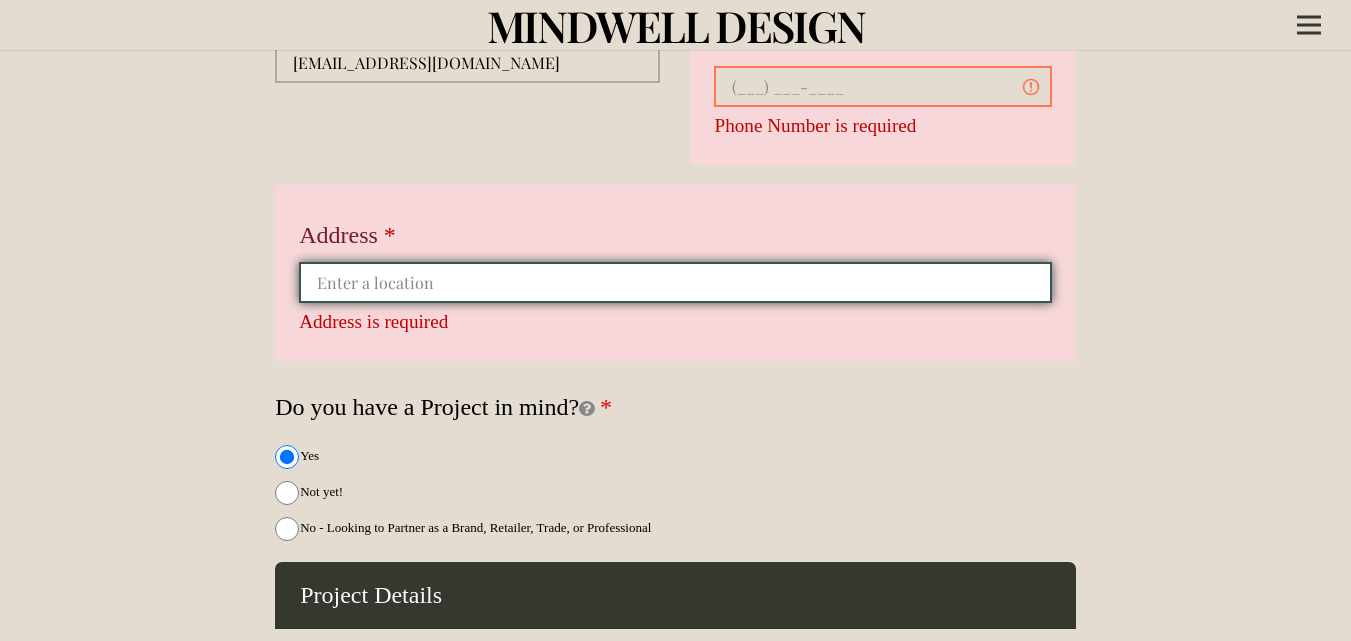 click at bounding box center [675, 282] 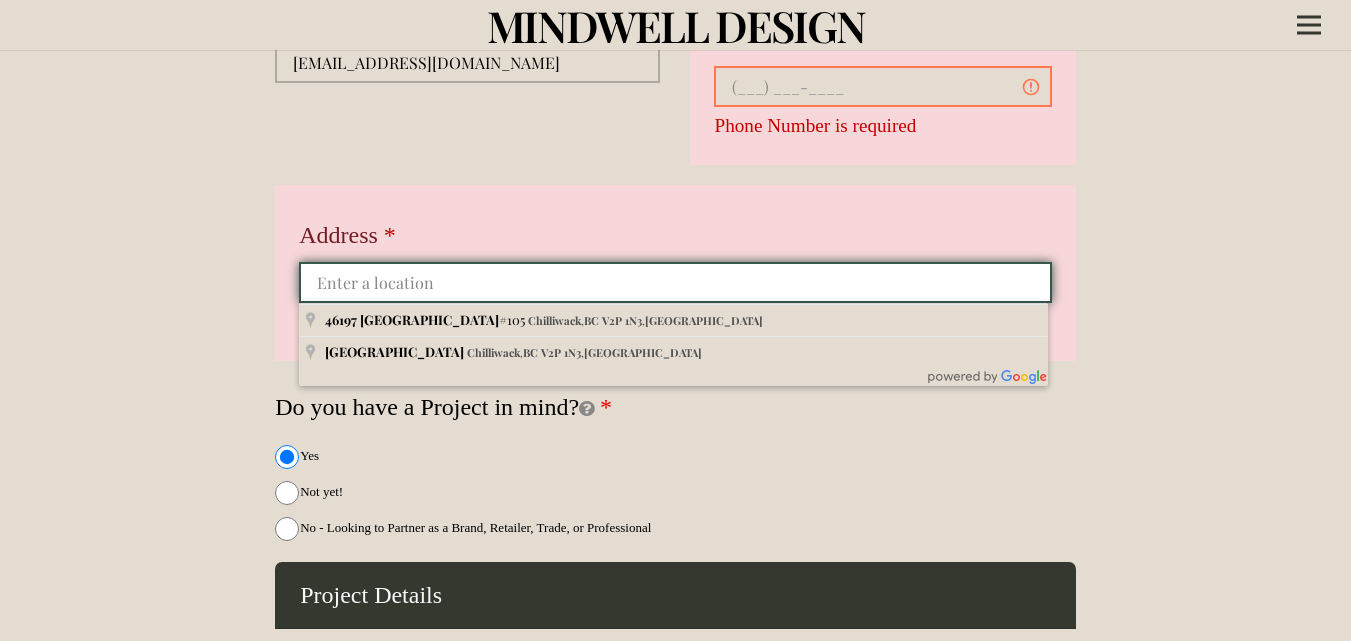 paste on "Chilliwalk" 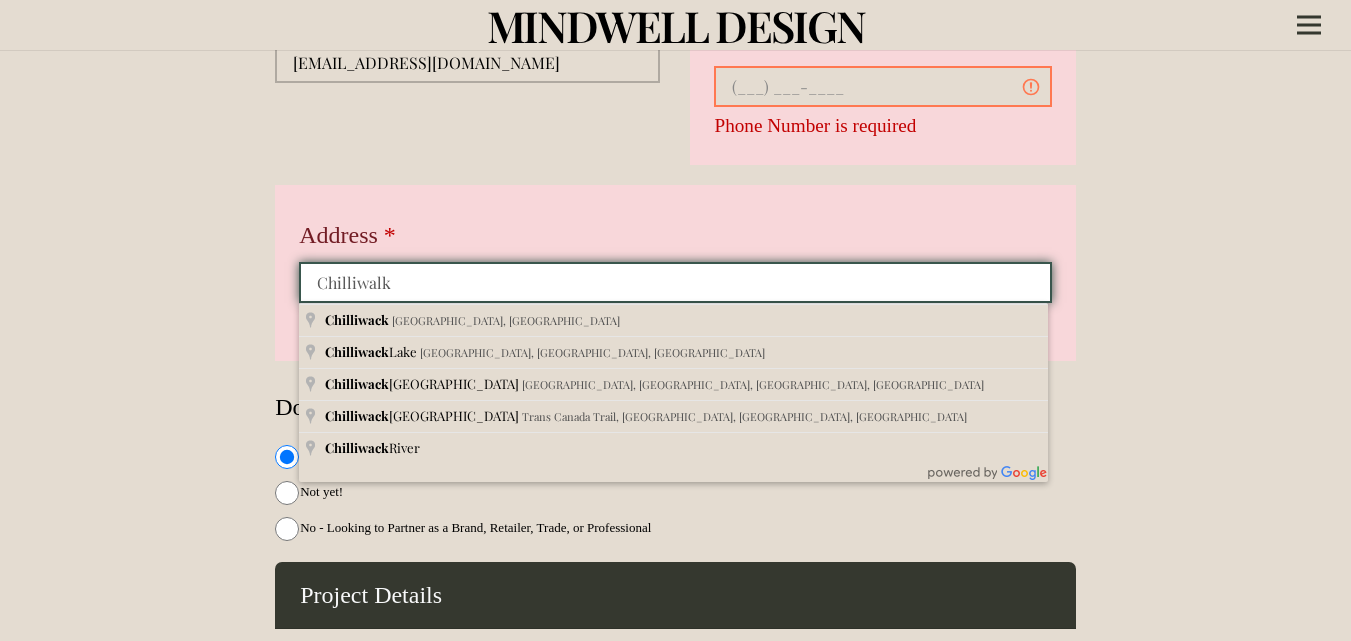 click on "Chilliwalk" at bounding box center [675, 282] 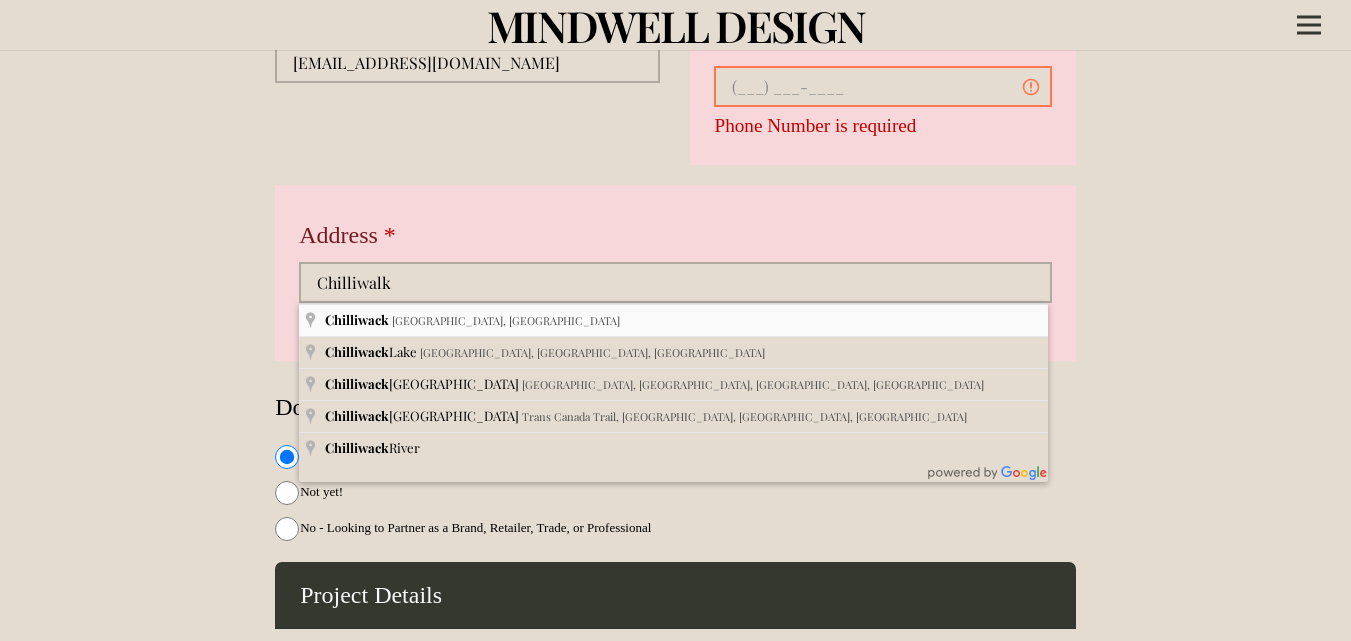 type on "Chilliwack, BC, Canada" 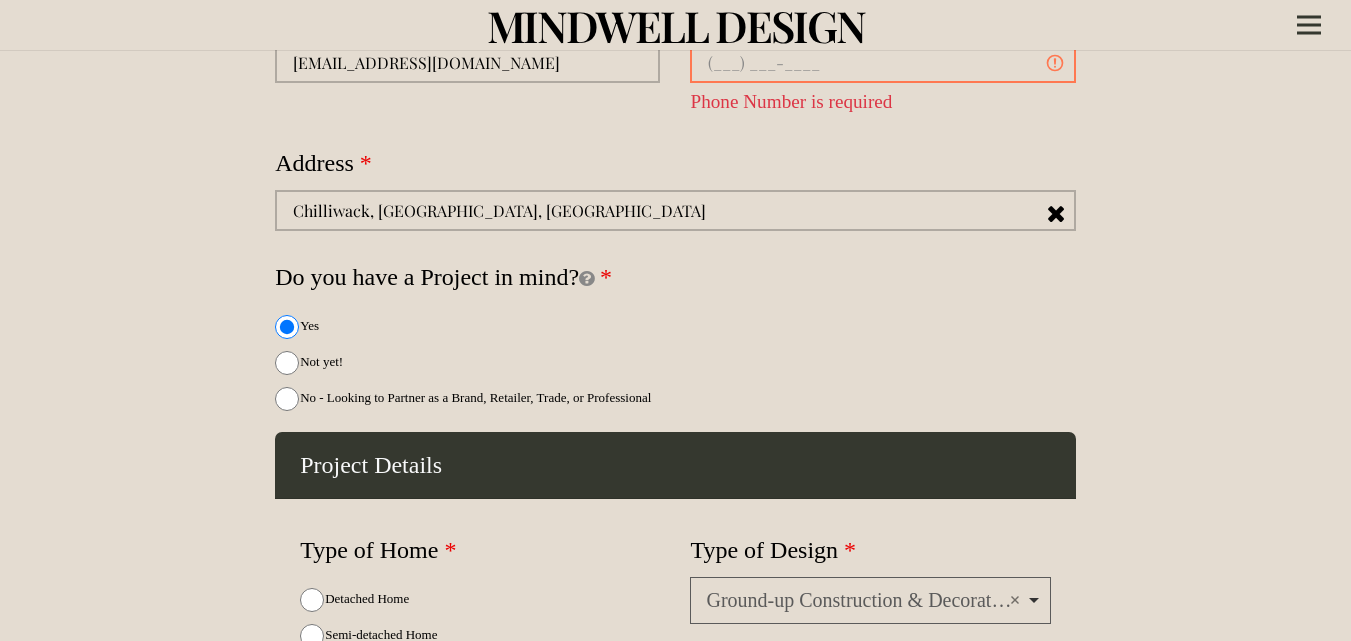 scroll, scrollTop: 258, scrollLeft: 0, axis: vertical 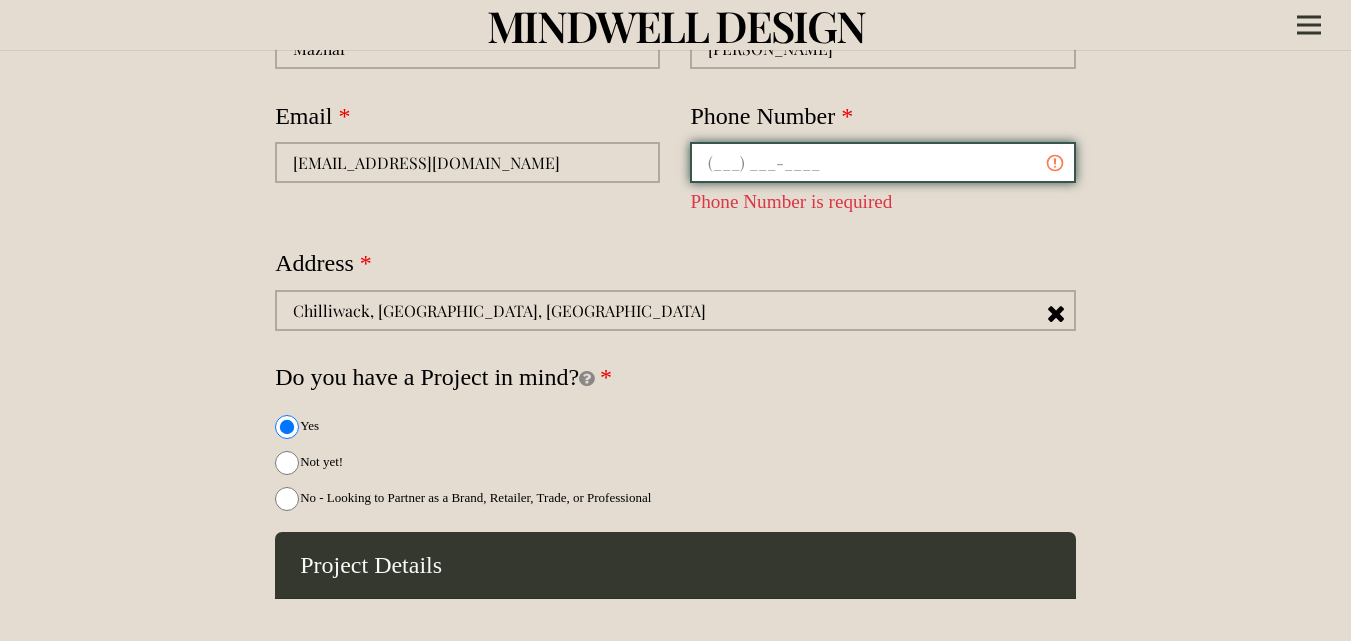 click on "Phone Number
, numeric only," at bounding box center (882, 162) 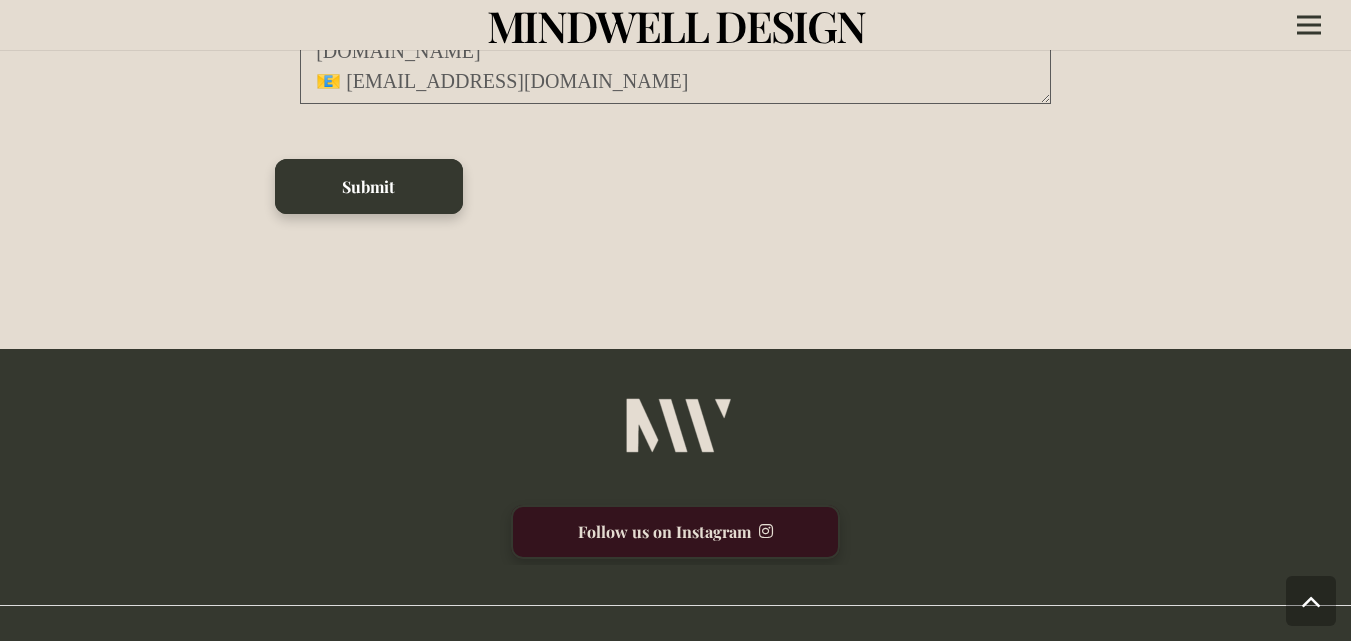 scroll, scrollTop: 1558, scrollLeft: 0, axis: vertical 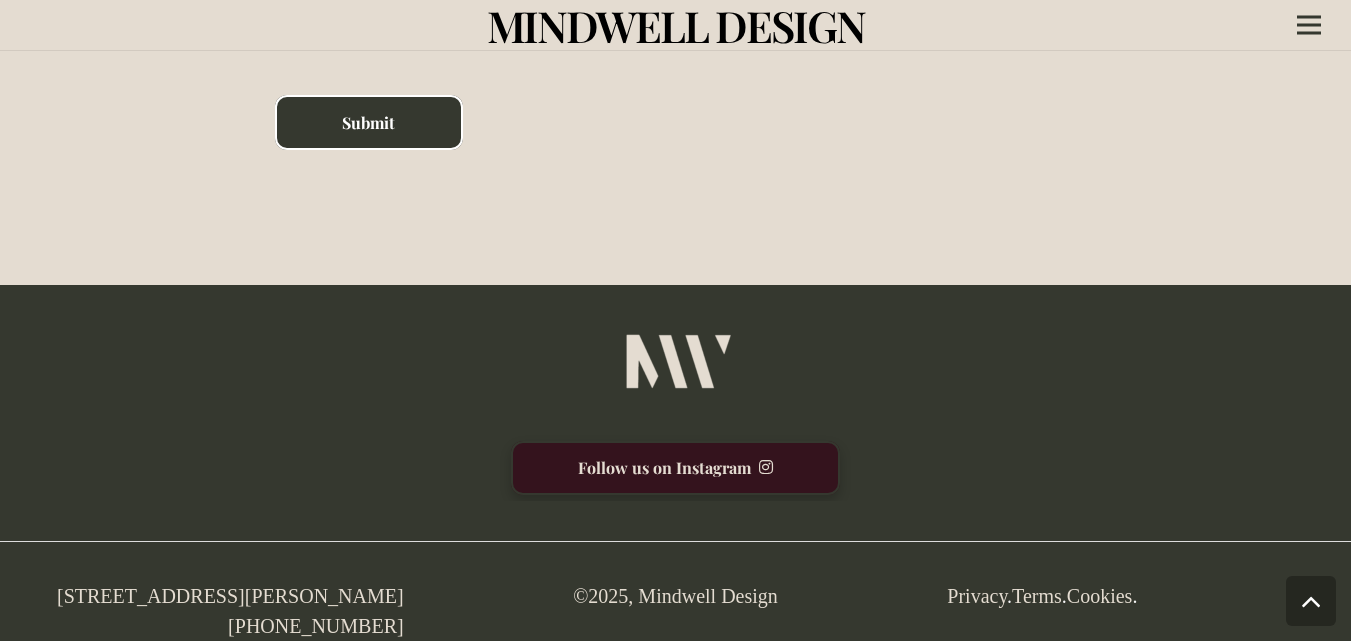 type on "(167) 290-4631" 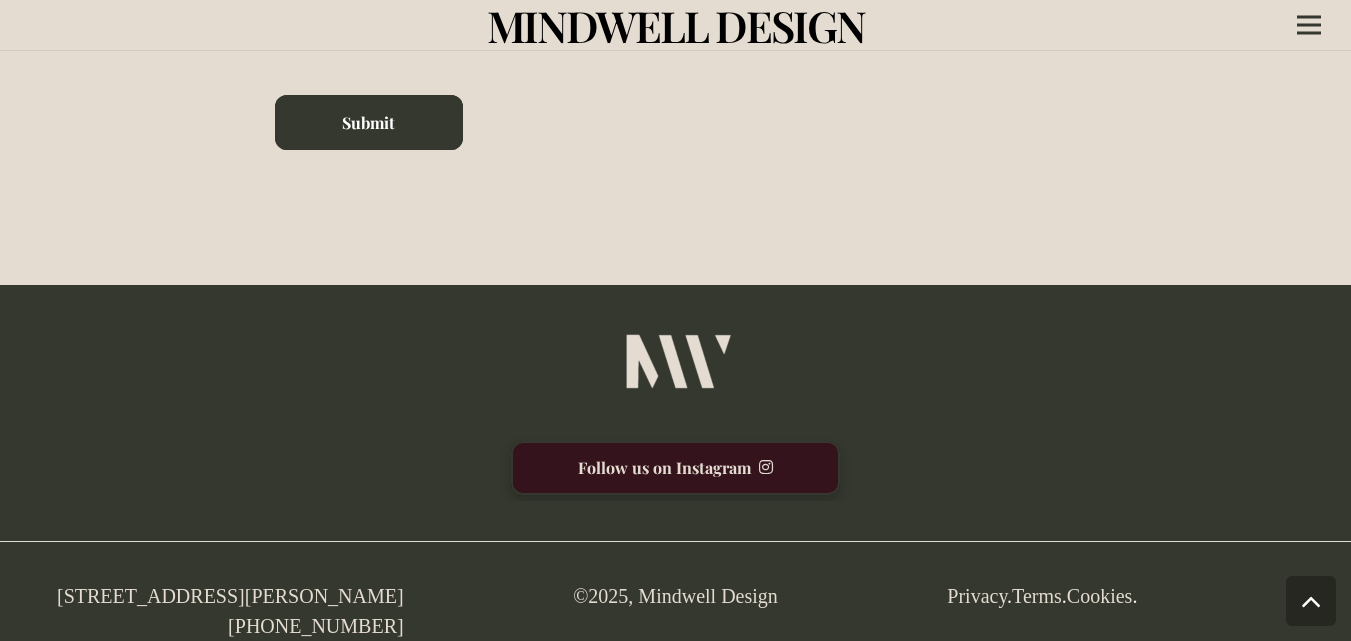 click on "Submit" at bounding box center (368, 122) 